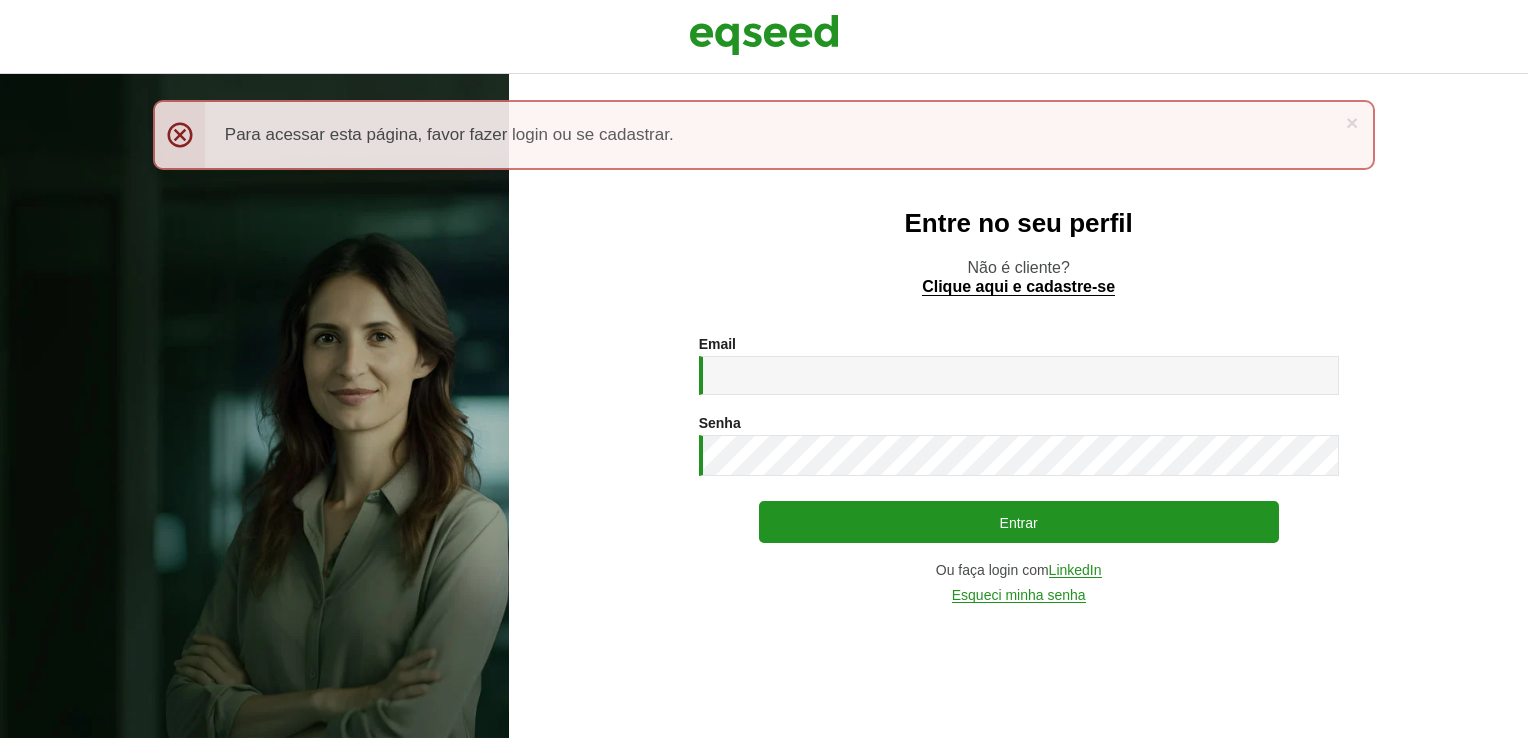 scroll, scrollTop: 0, scrollLeft: 0, axis: both 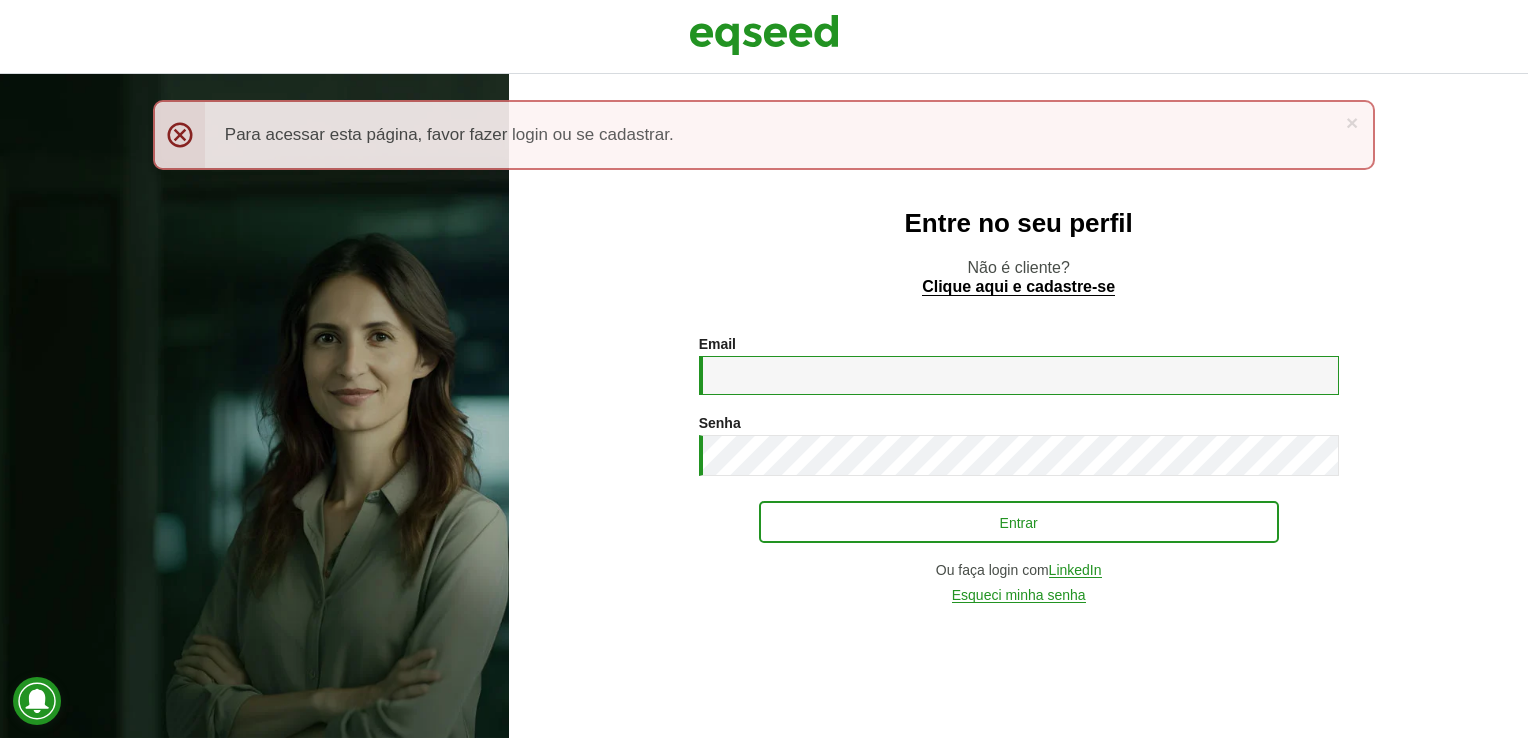 type on "**********" 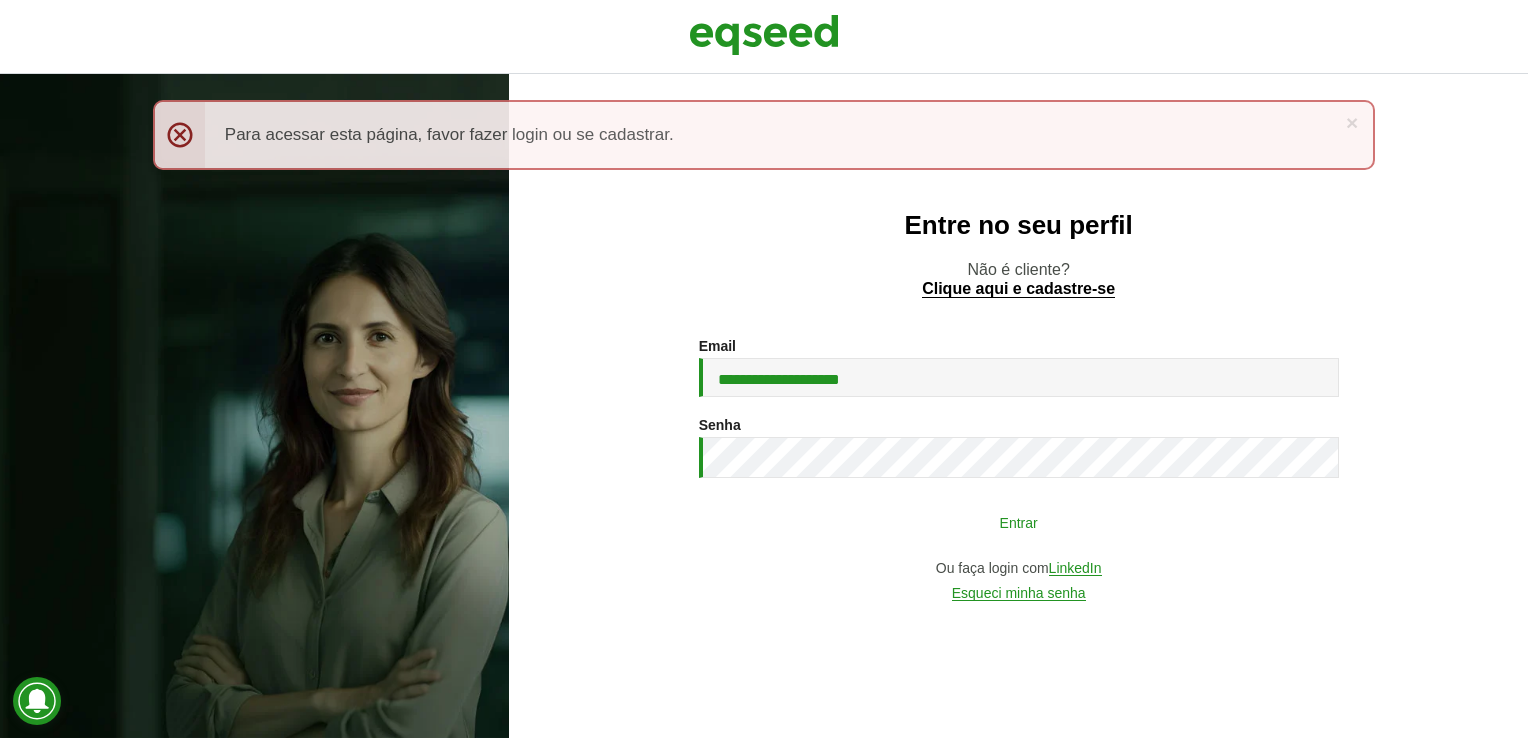 click on "Entrar" at bounding box center (1019, 522) 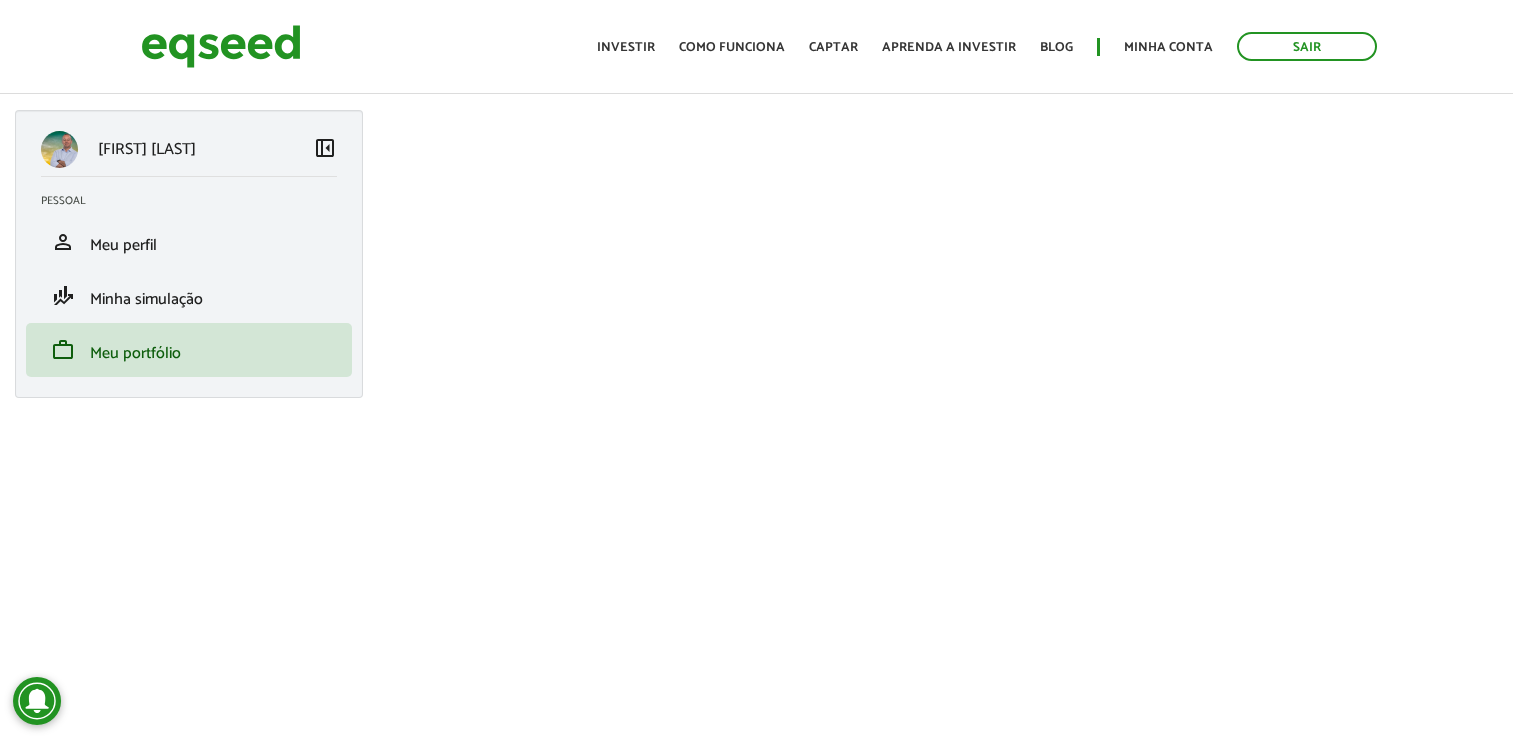 scroll, scrollTop: 0, scrollLeft: 0, axis: both 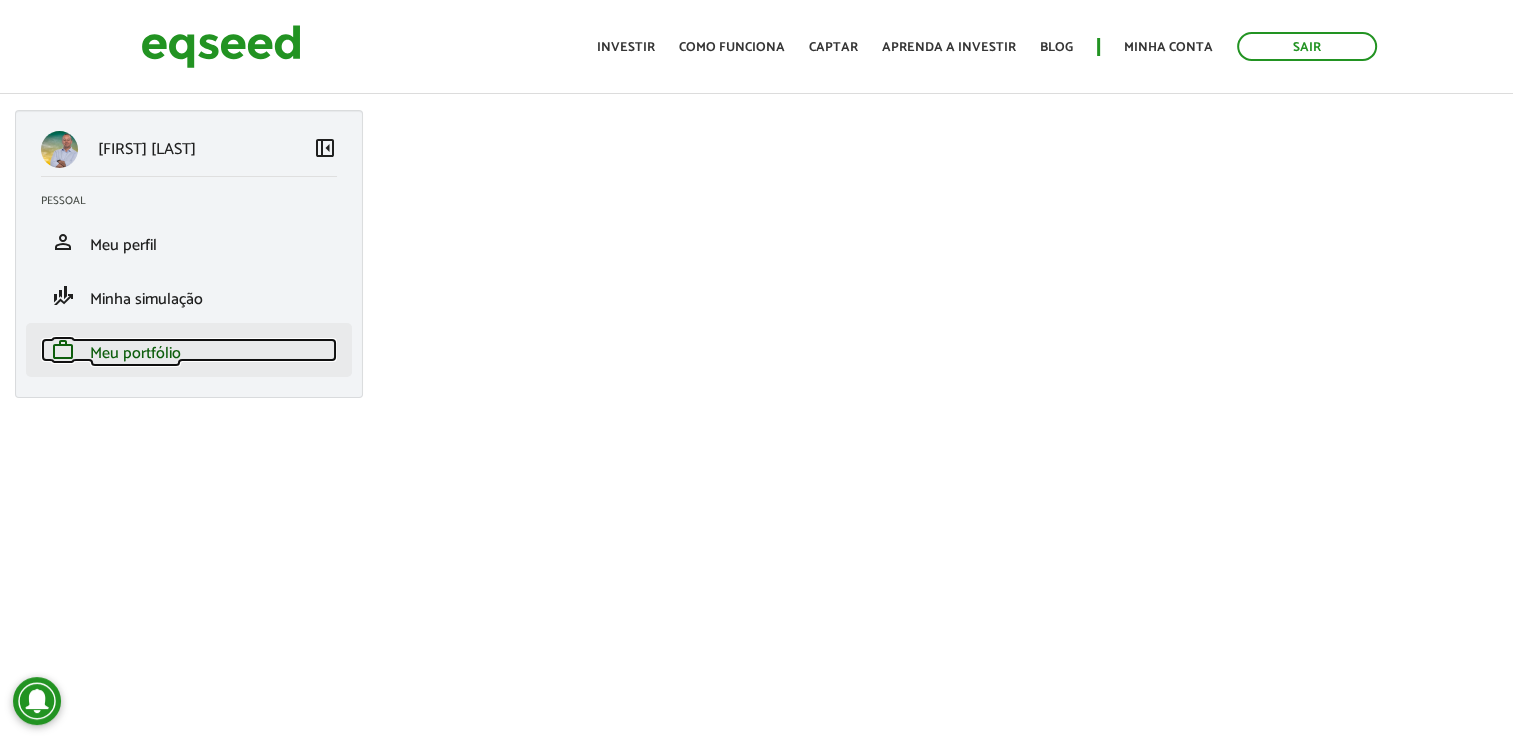 click on "Meu portfólio" at bounding box center (135, 353) 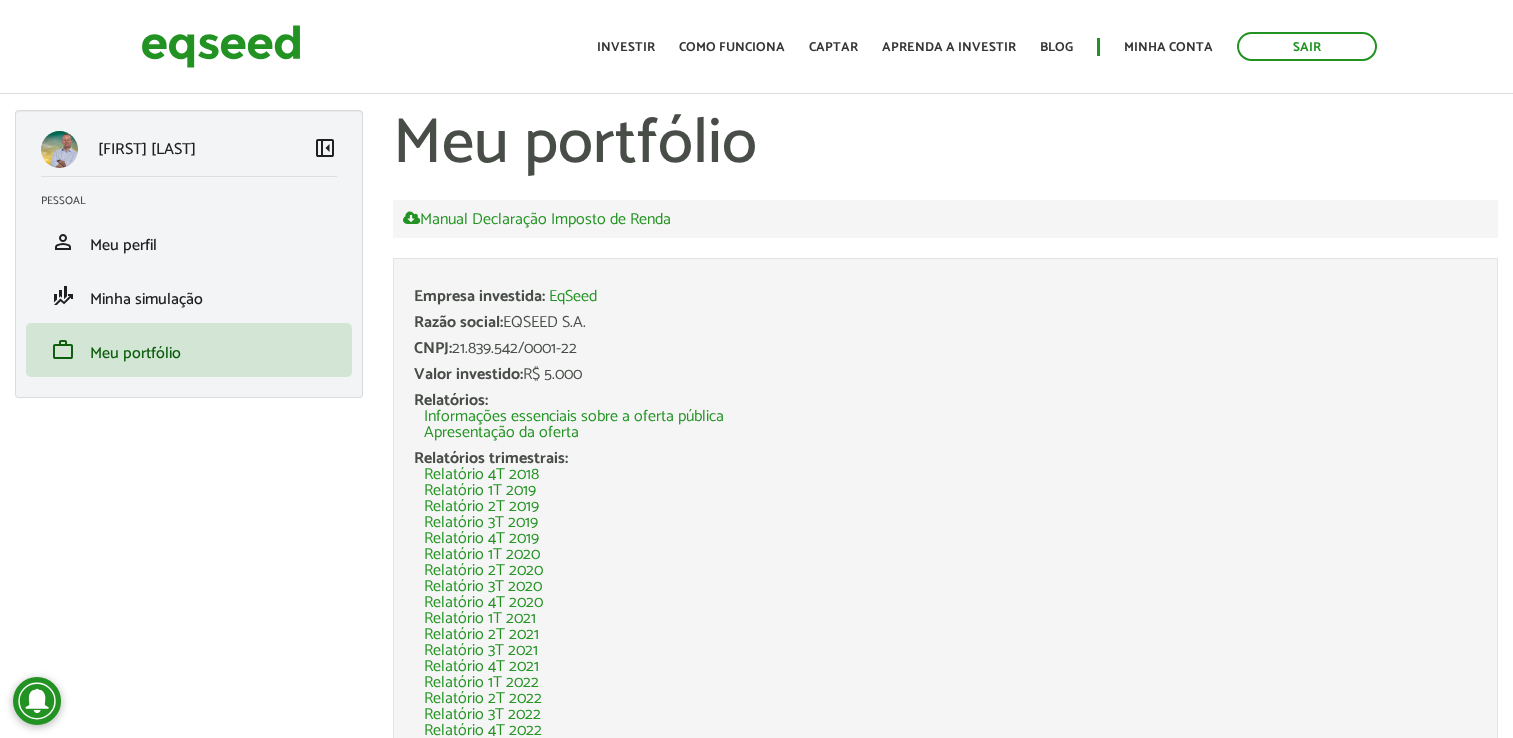 scroll, scrollTop: 0, scrollLeft: 0, axis: both 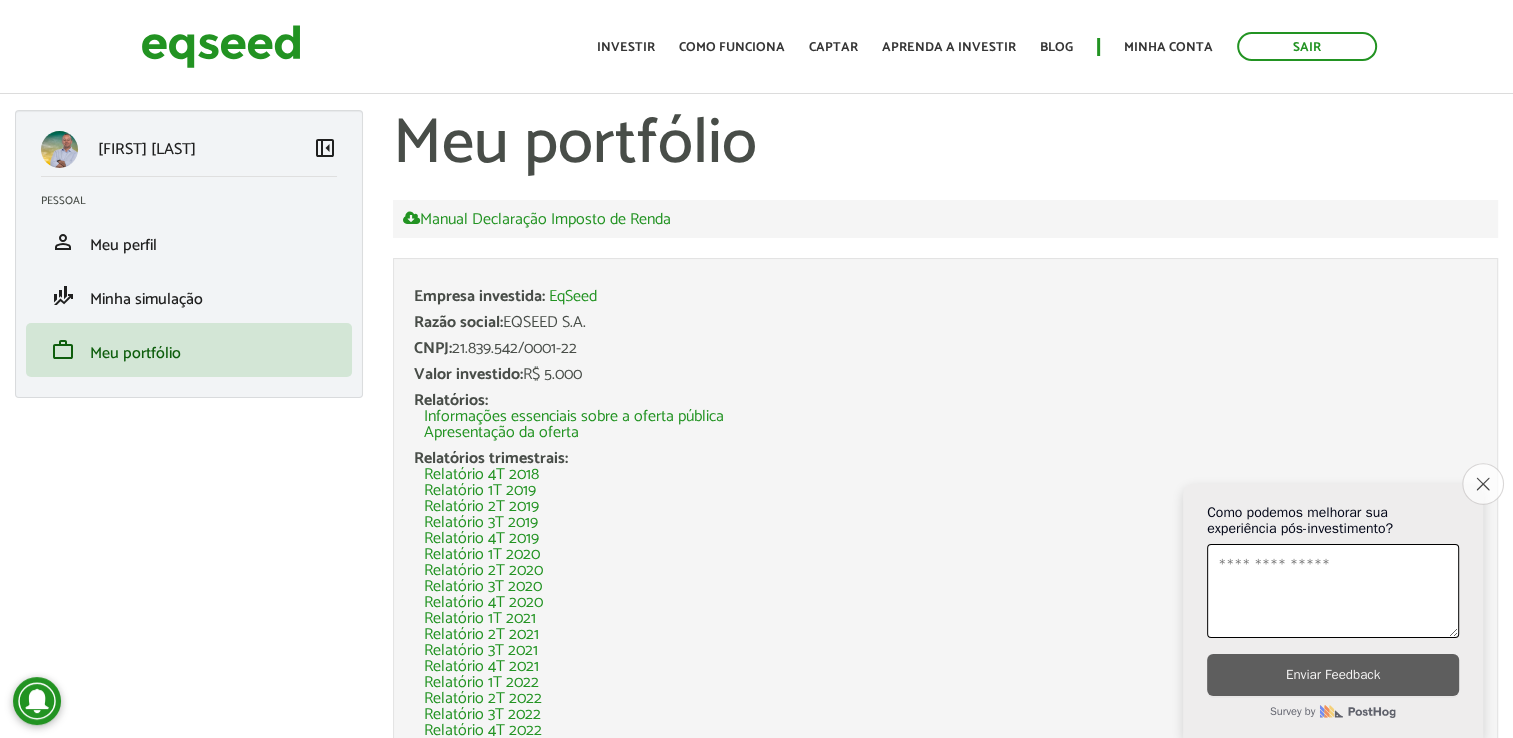 click on "Close survey" 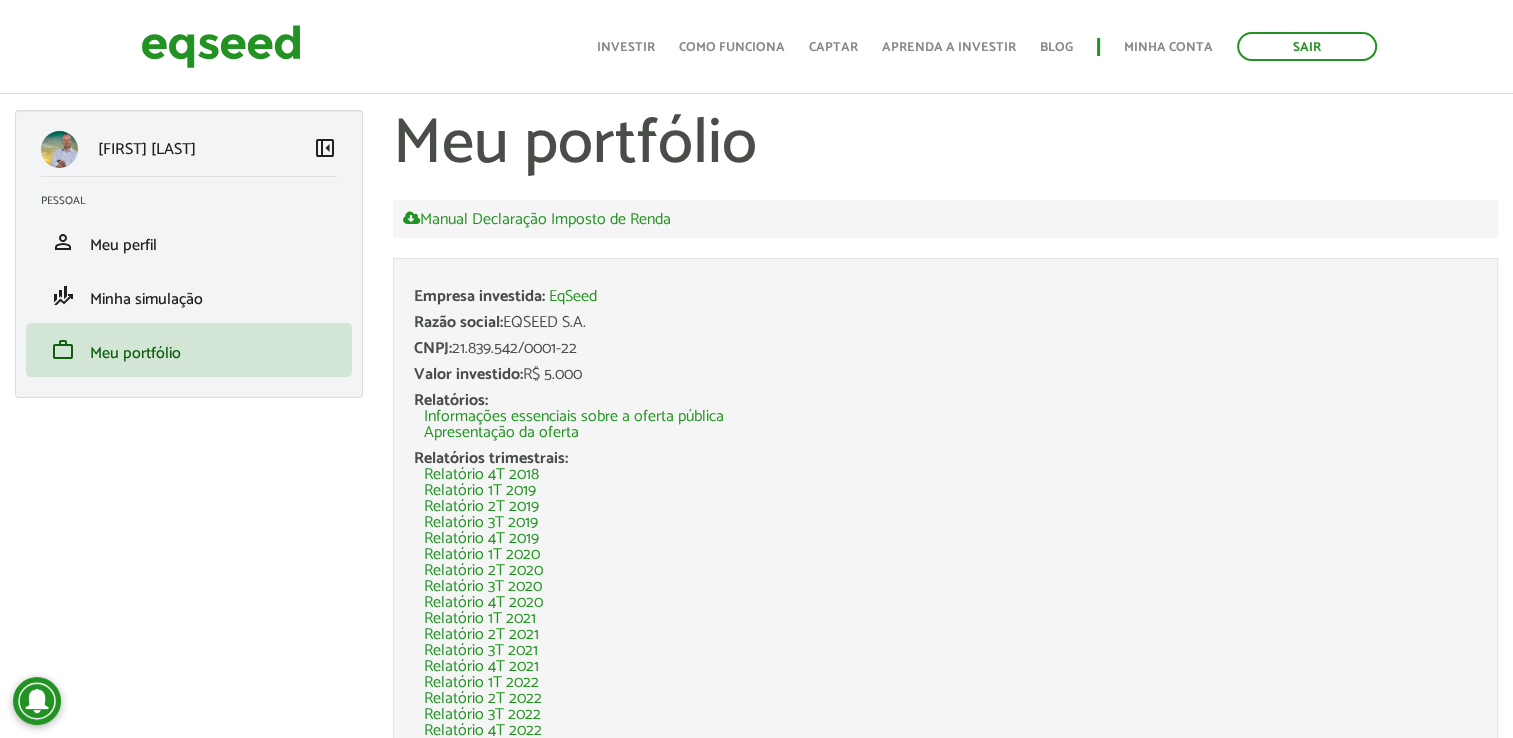 scroll, scrollTop: 312, scrollLeft: 0, axis: vertical 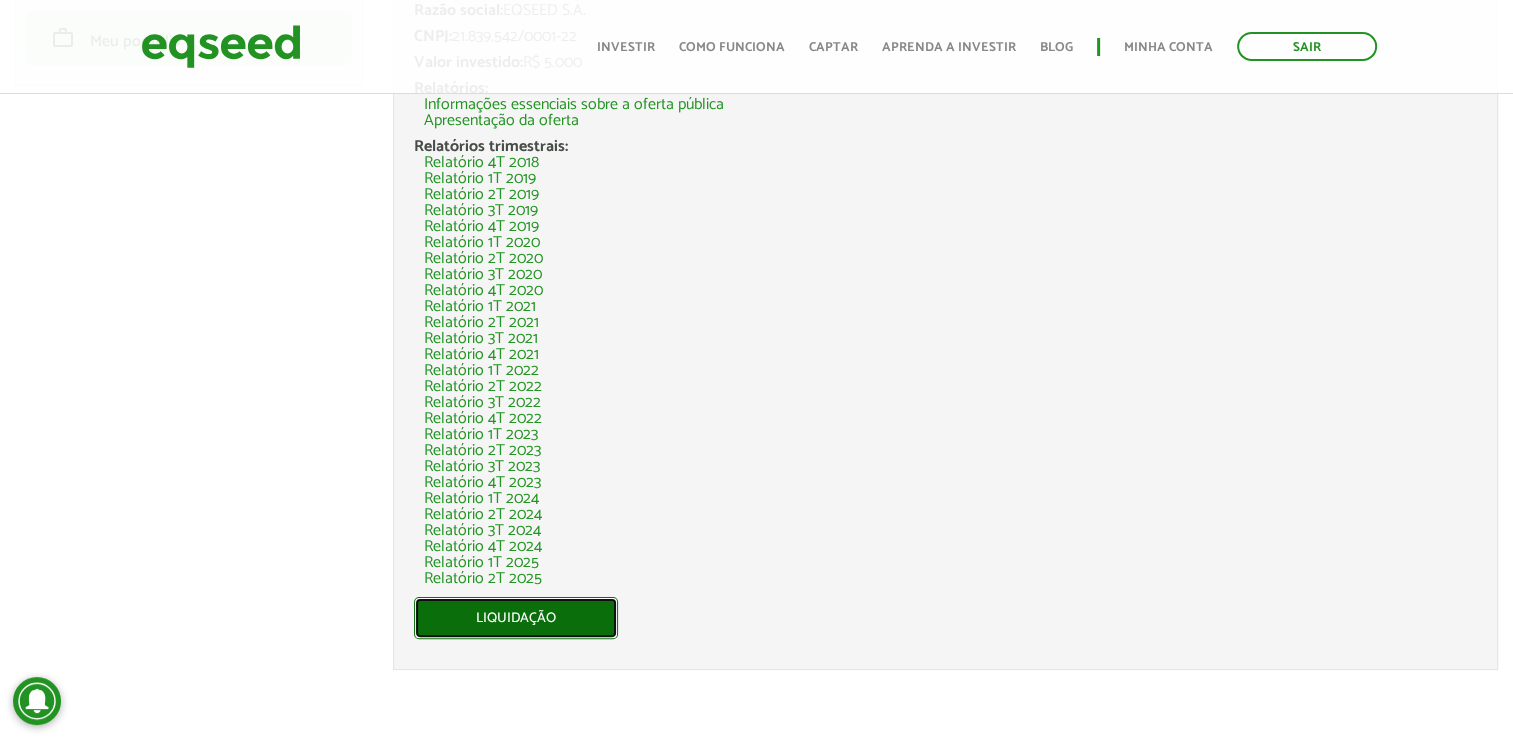 click on "Liquidação" at bounding box center (516, 618) 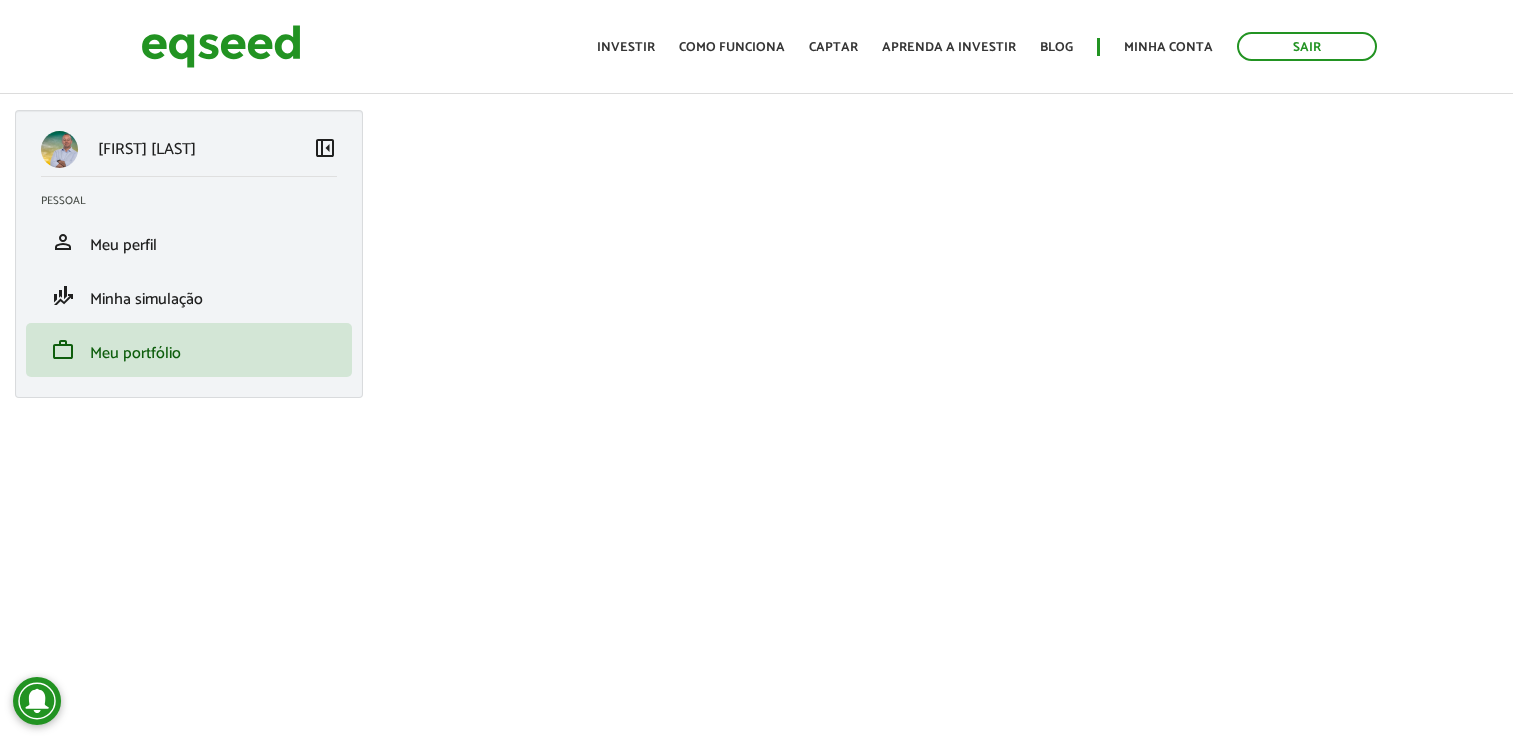 scroll, scrollTop: 0, scrollLeft: 0, axis: both 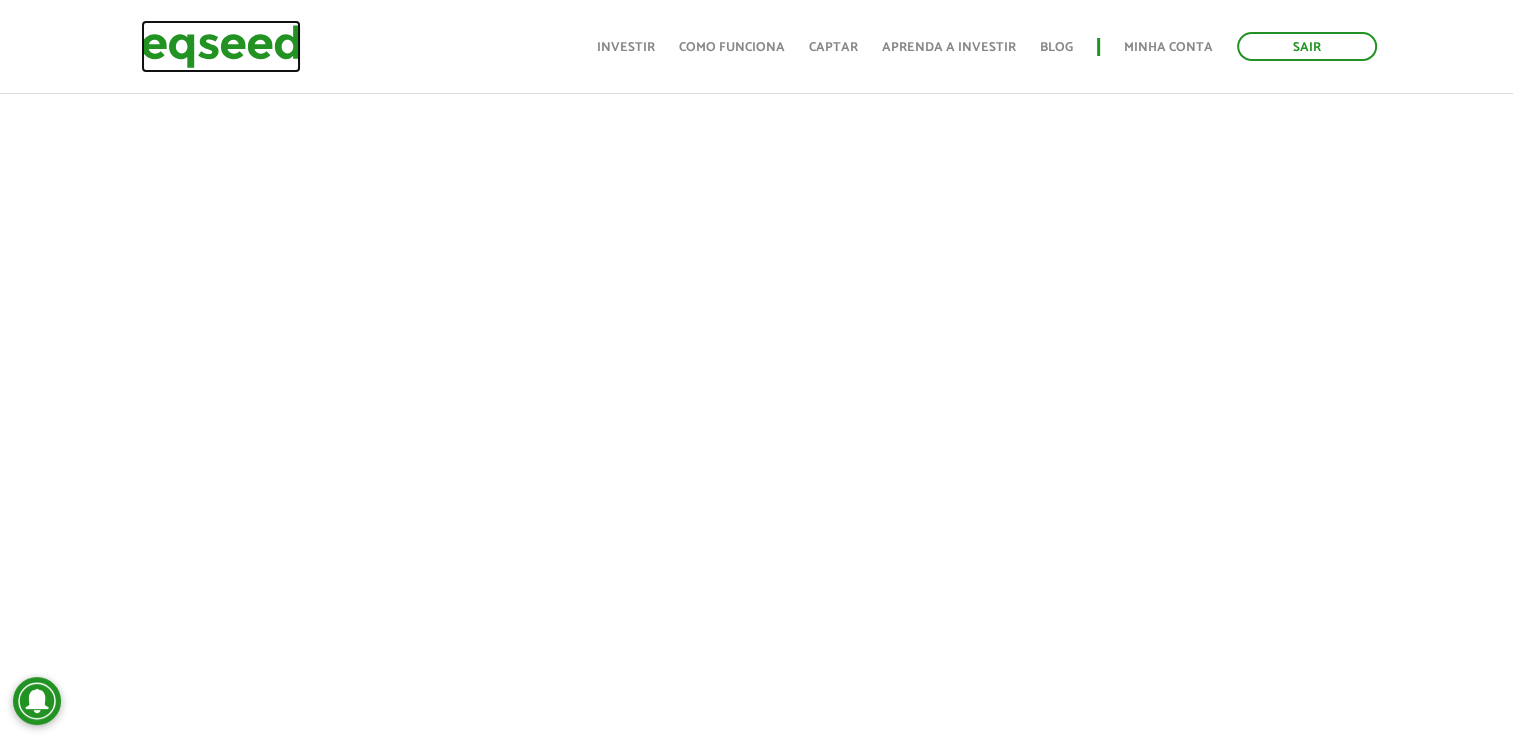 click at bounding box center (221, 46) 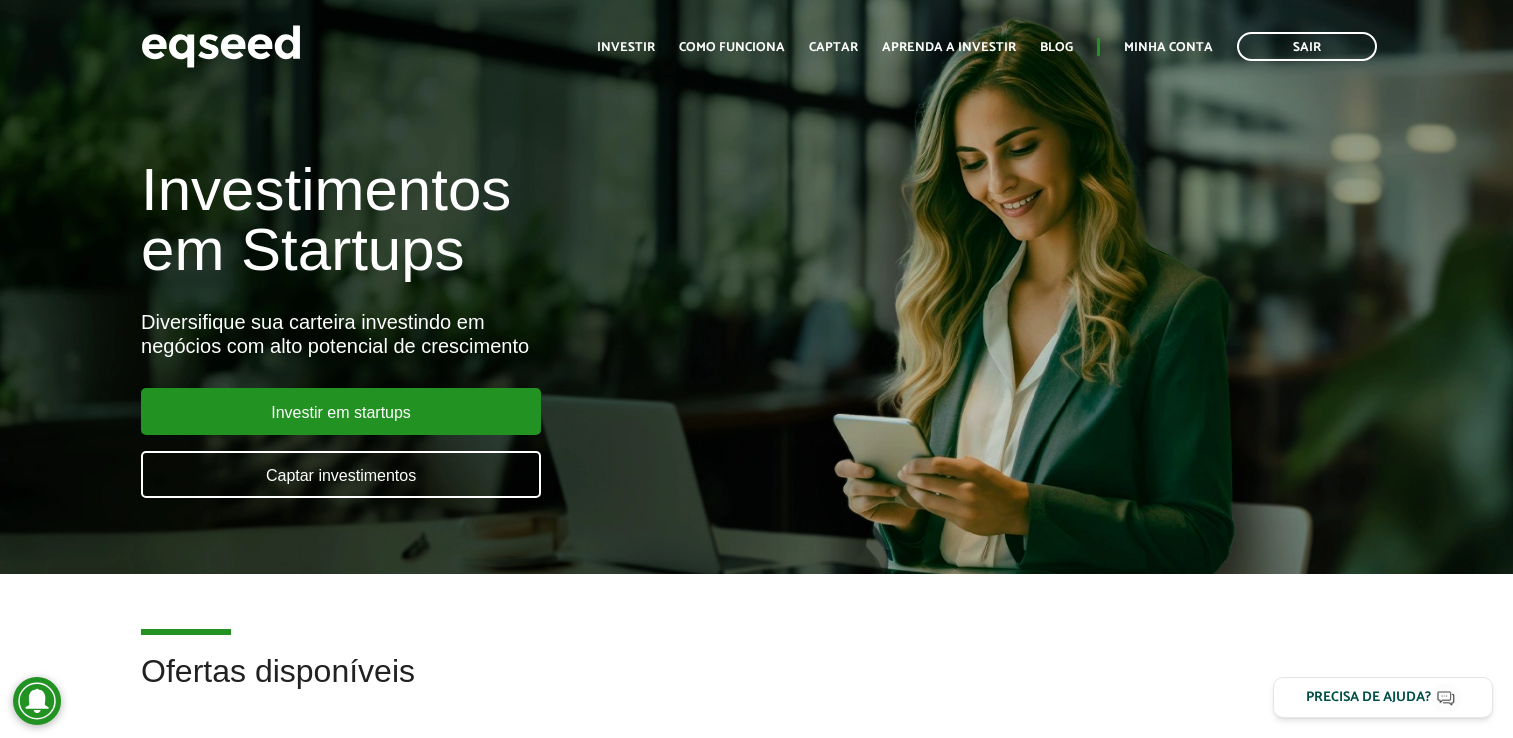 scroll, scrollTop: 0, scrollLeft: 0, axis: both 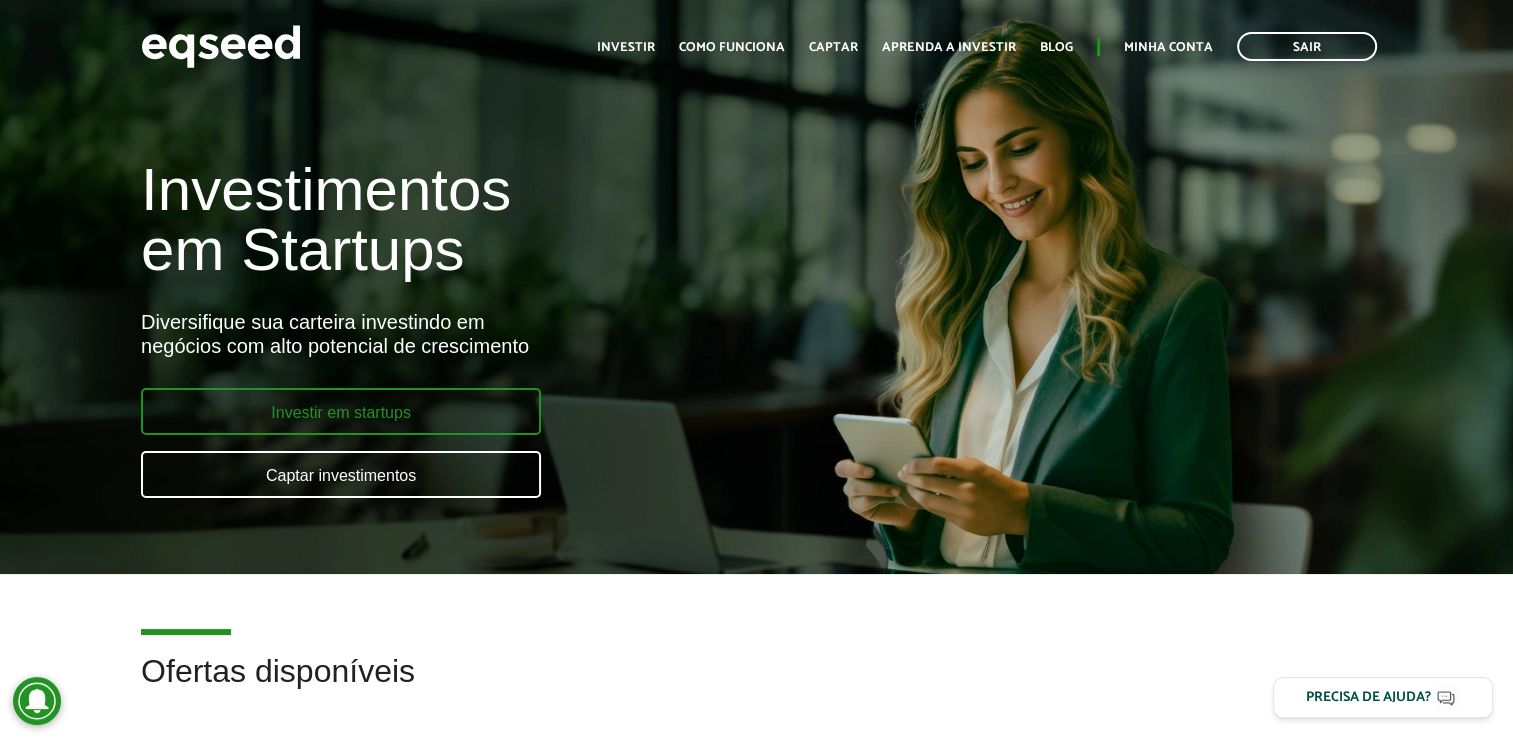 click on "Investir em startups" at bounding box center [341, 411] 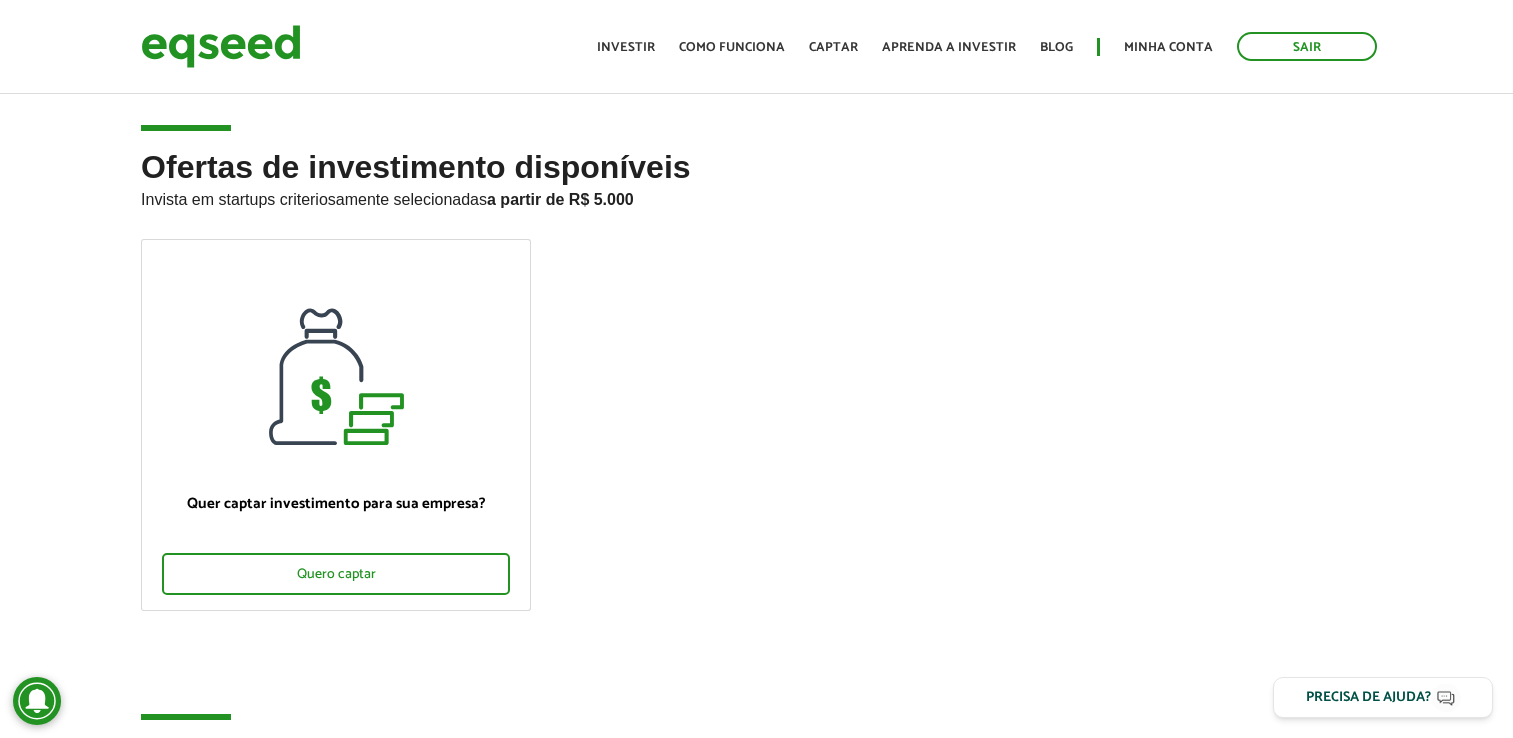 scroll, scrollTop: 0, scrollLeft: 0, axis: both 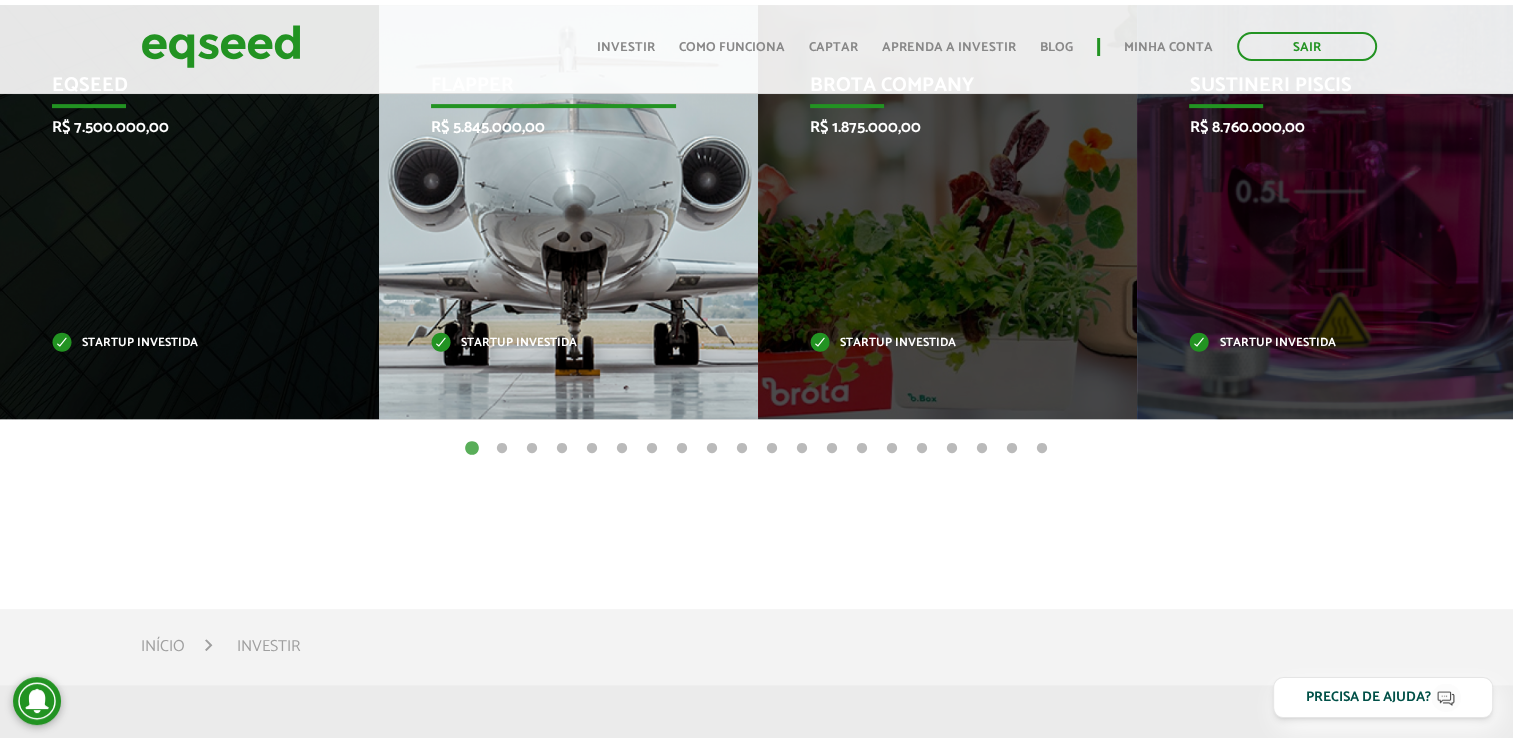 click on "Flapper
R$ 5.845.000,00
Startup investida" at bounding box center [553, 212] 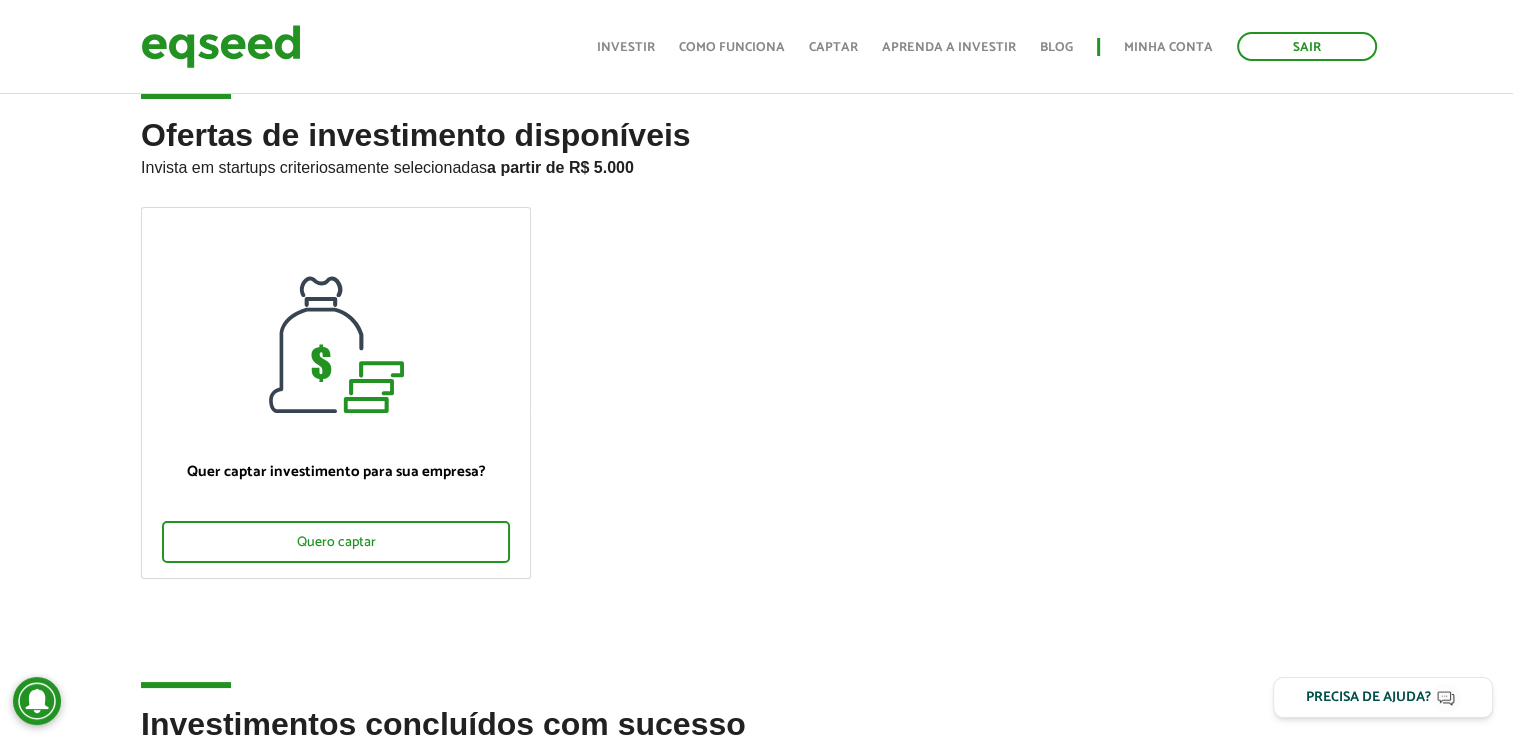scroll, scrollTop: 0, scrollLeft: 0, axis: both 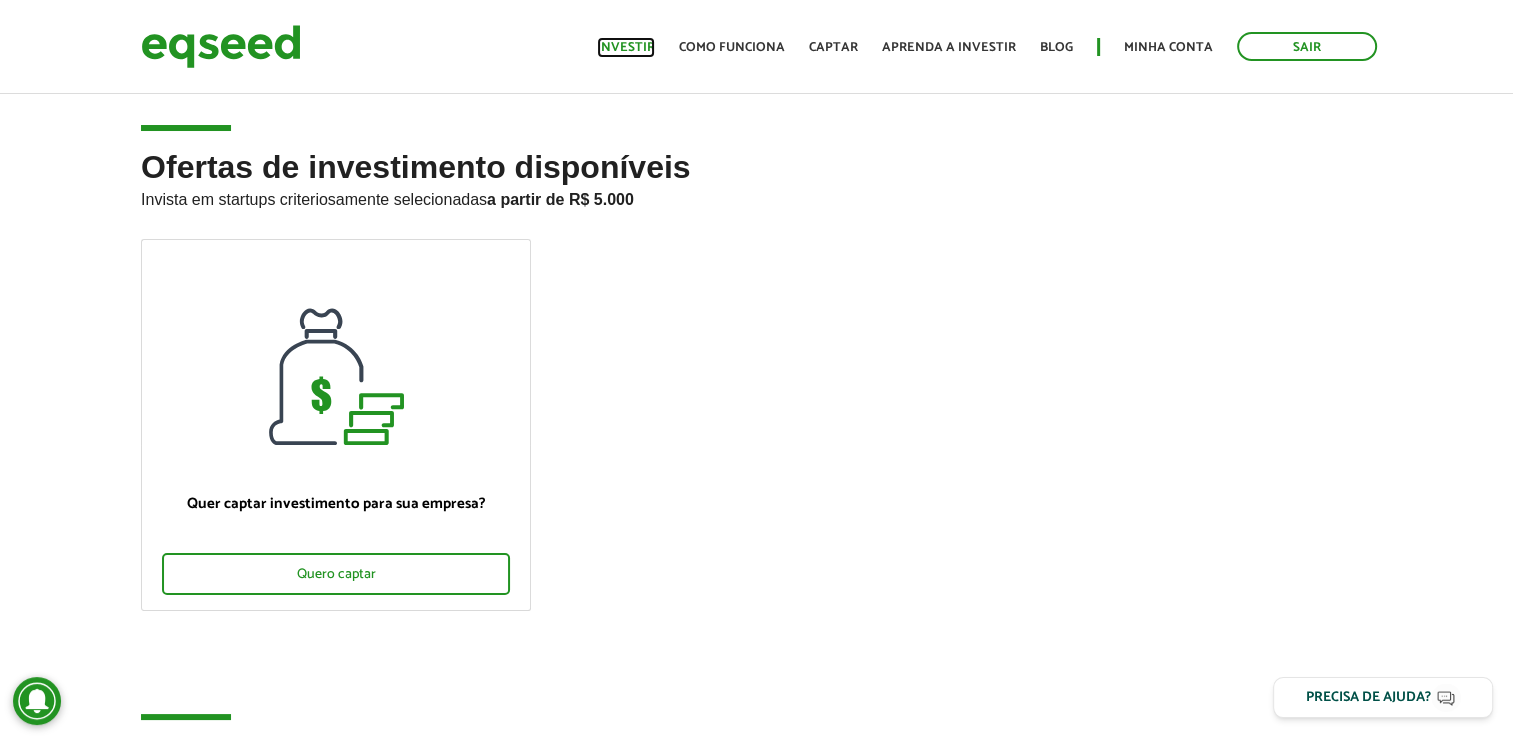 click on "Investir" at bounding box center [626, 47] 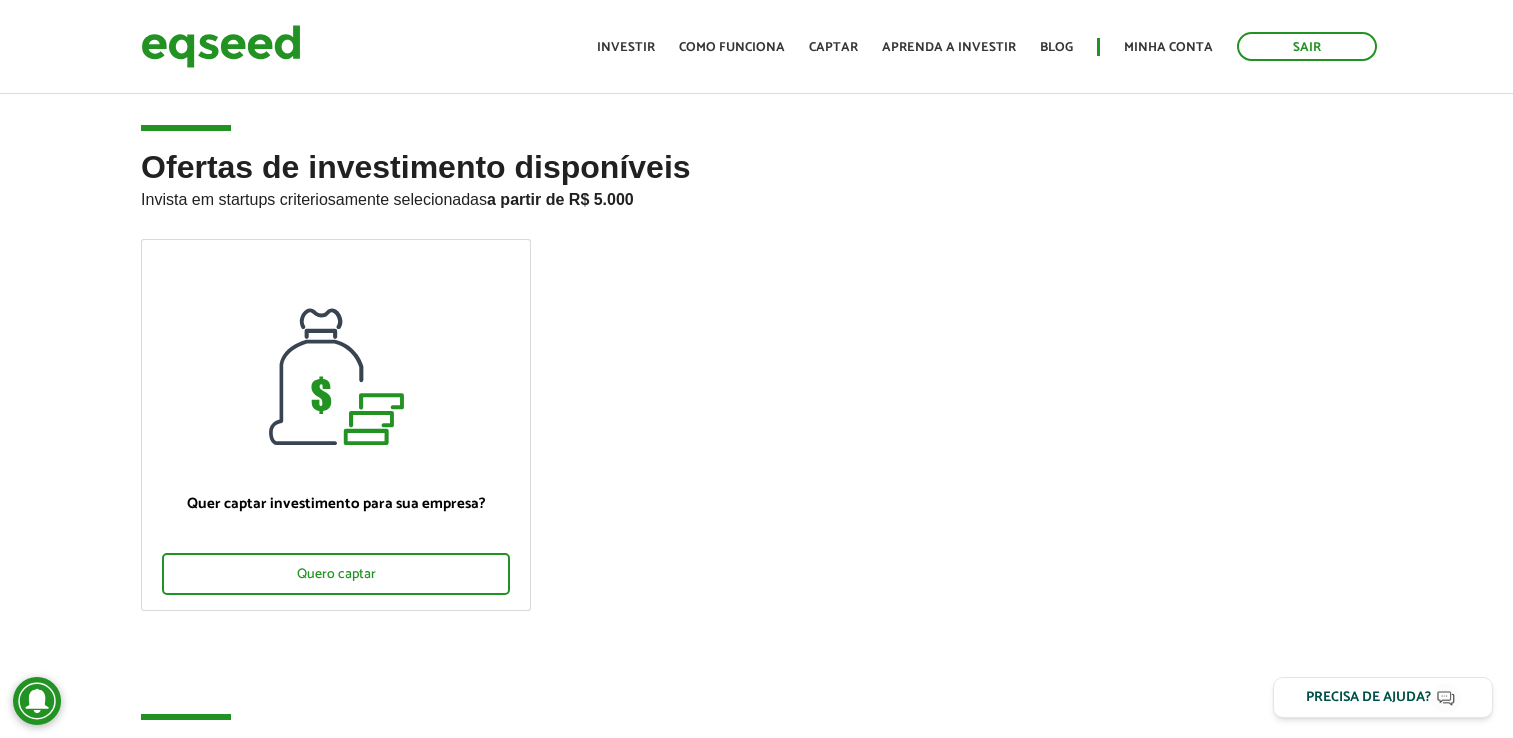 scroll, scrollTop: 0, scrollLeft: 0, axis: both 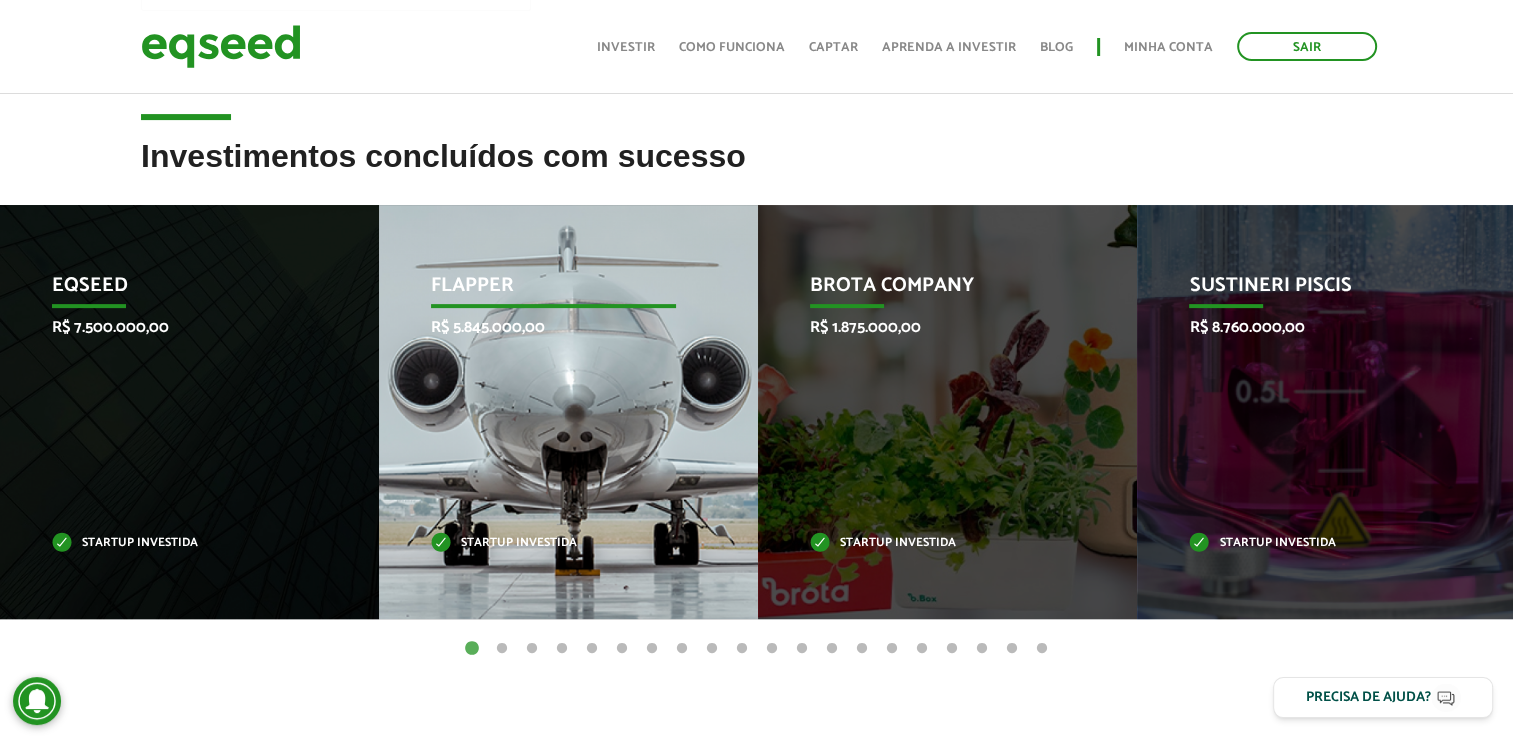 click on "Flapper
R$ 5.845.000,00
Startup investida" at bounding box center (553, 412) 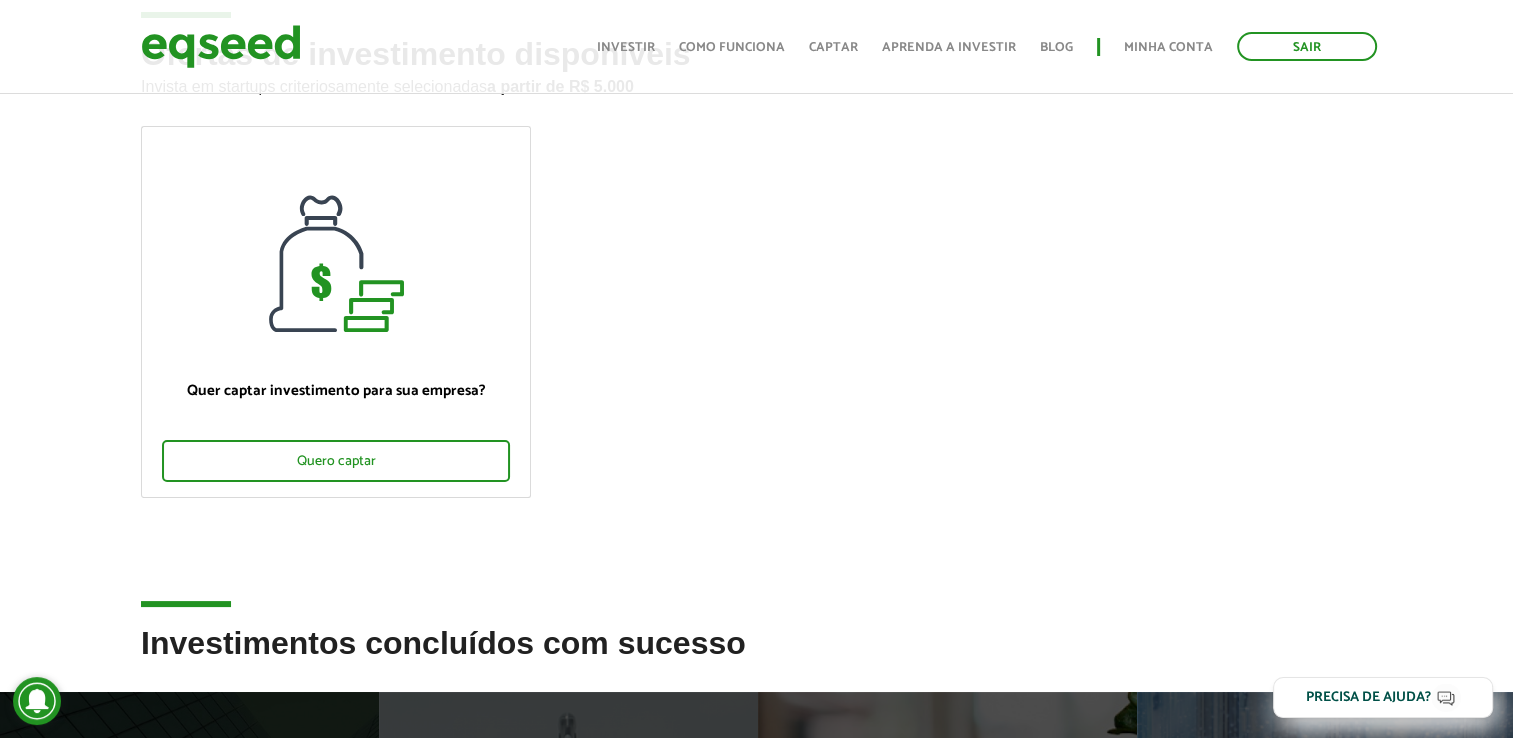 scroll, scrollTop: 0, scrollLeft: 0, axis: both 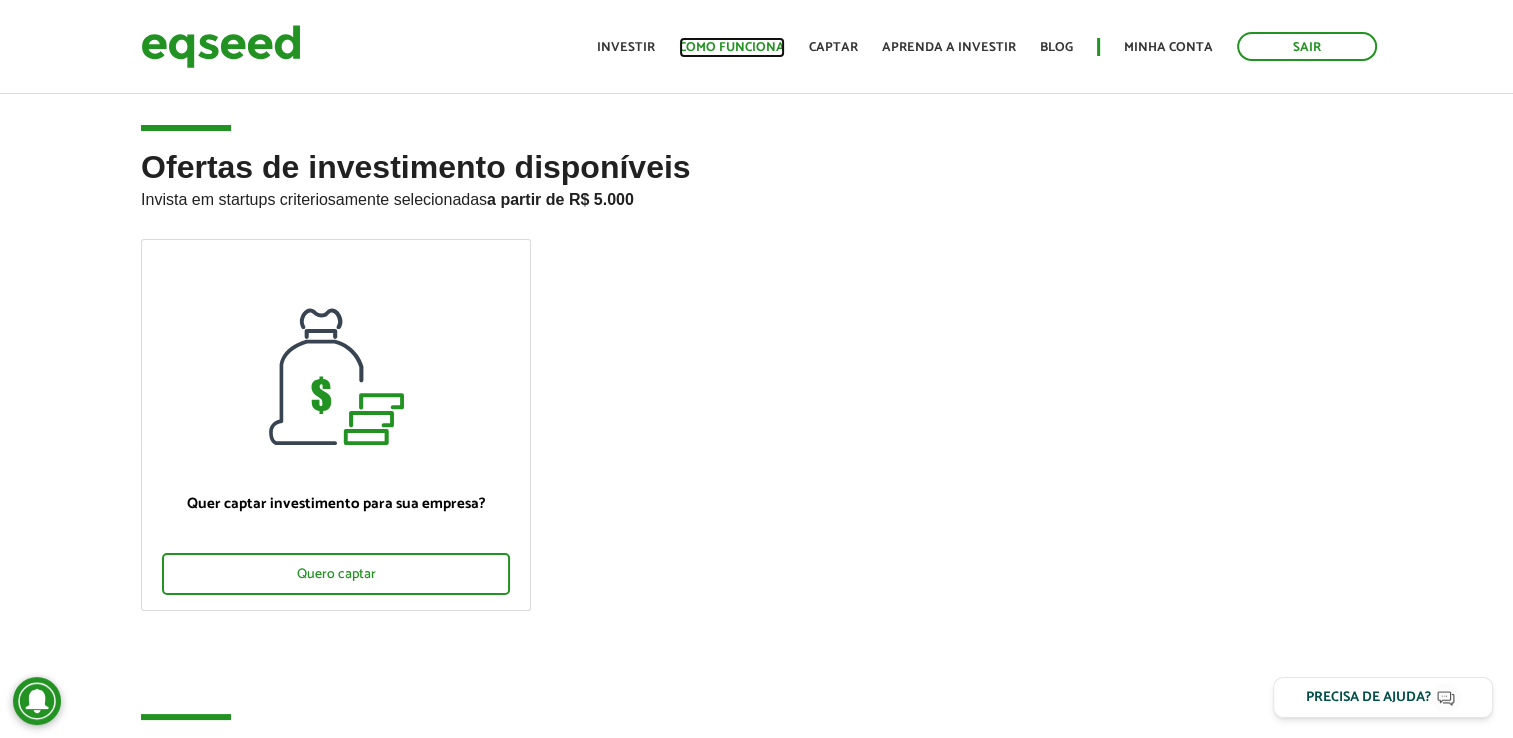 click on "Como funciona" at bounding box center [732, 47] 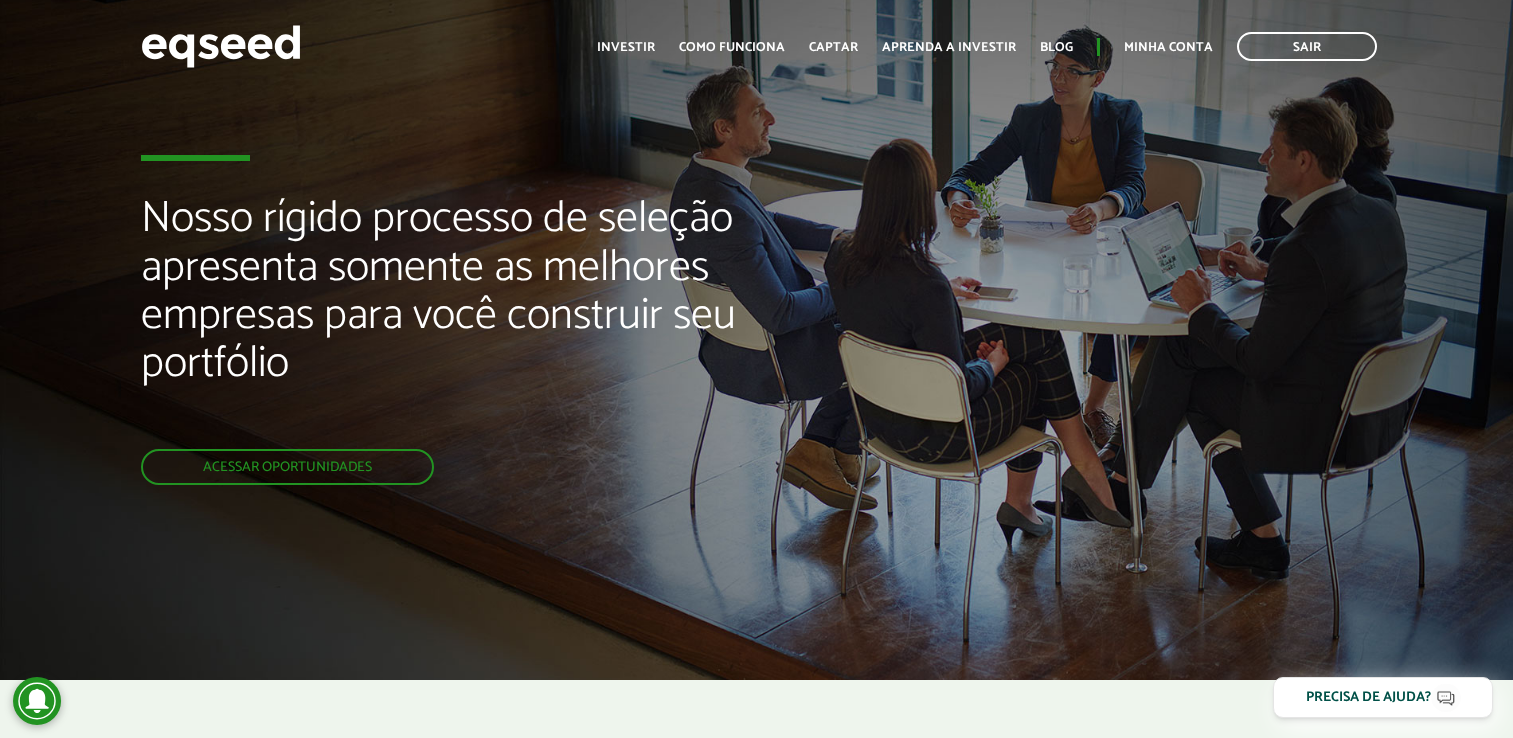 scroll, scrollTop: 0, scrollLeft: 0, axis: both 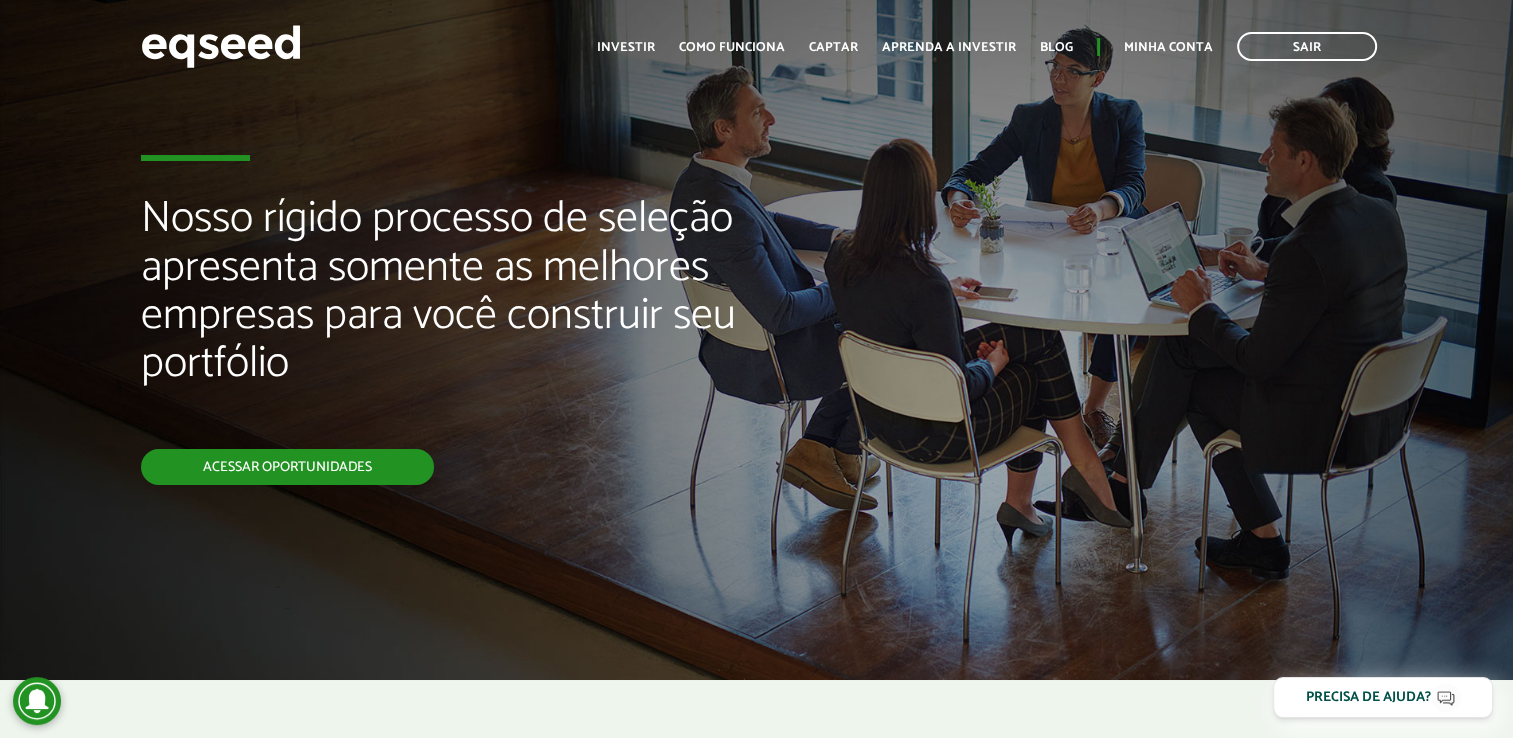 click on "Acessar oportunidades" at bounding box center (287, 467) 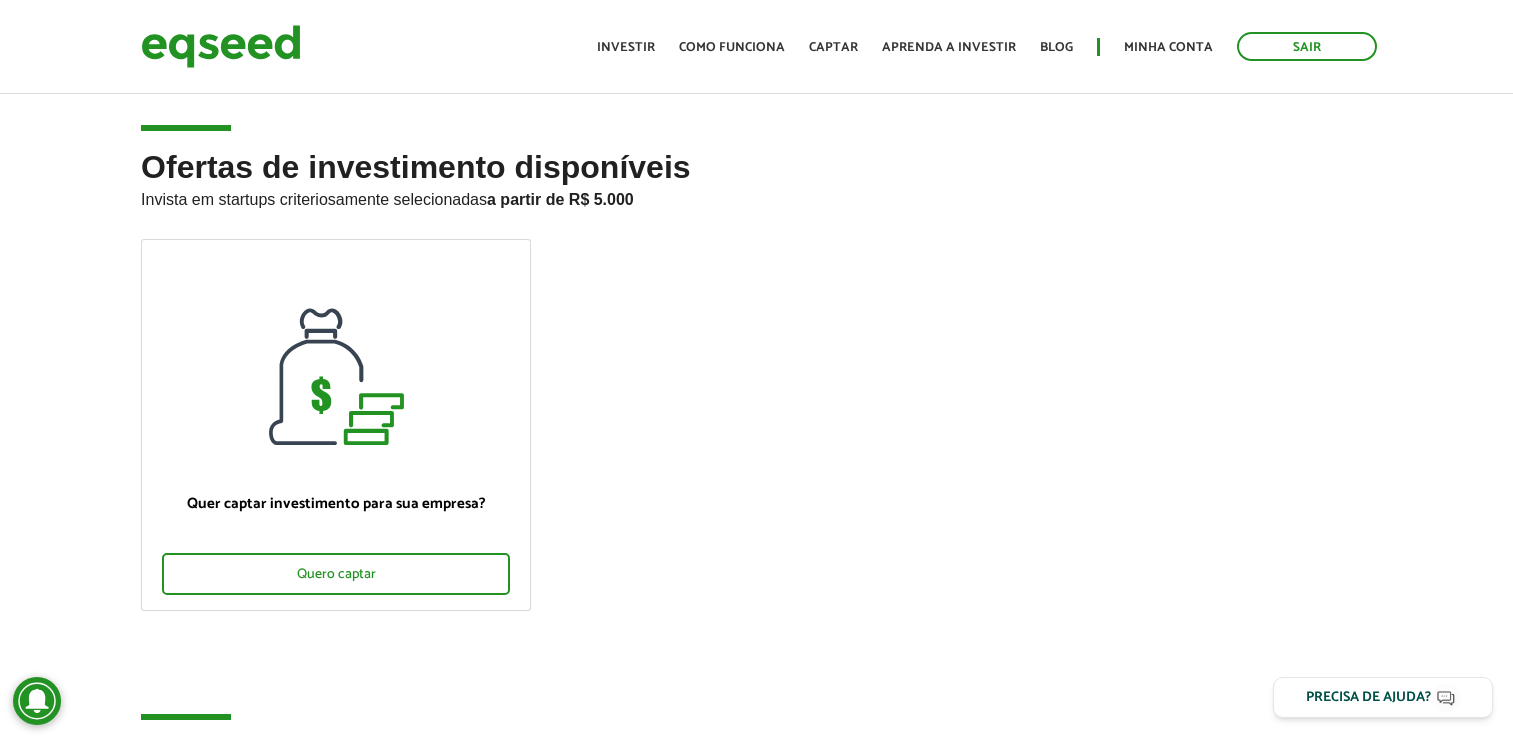 scroll, scrollTop: 0, scrollLeft: 0, axis: both 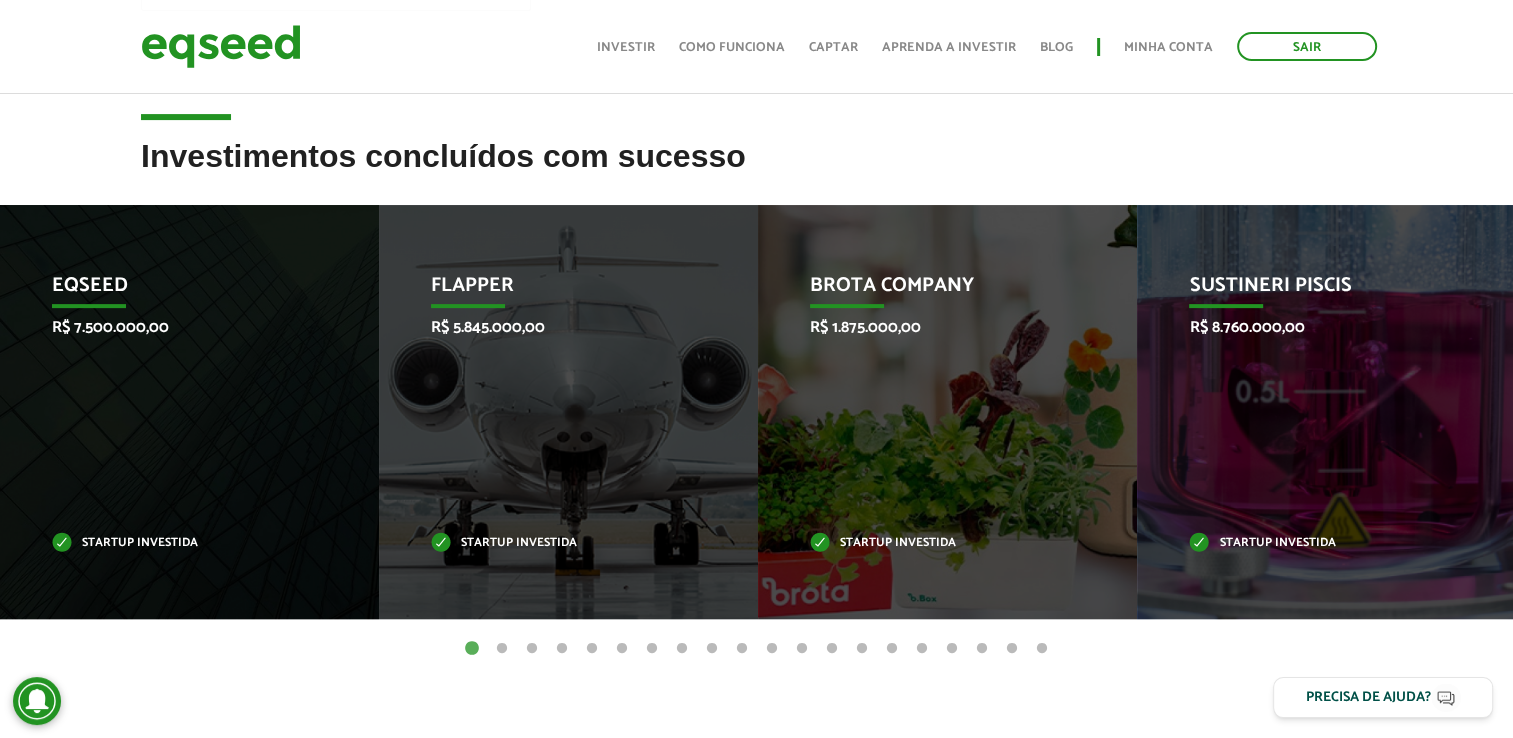click on "2" at bounding box center [502, 649] 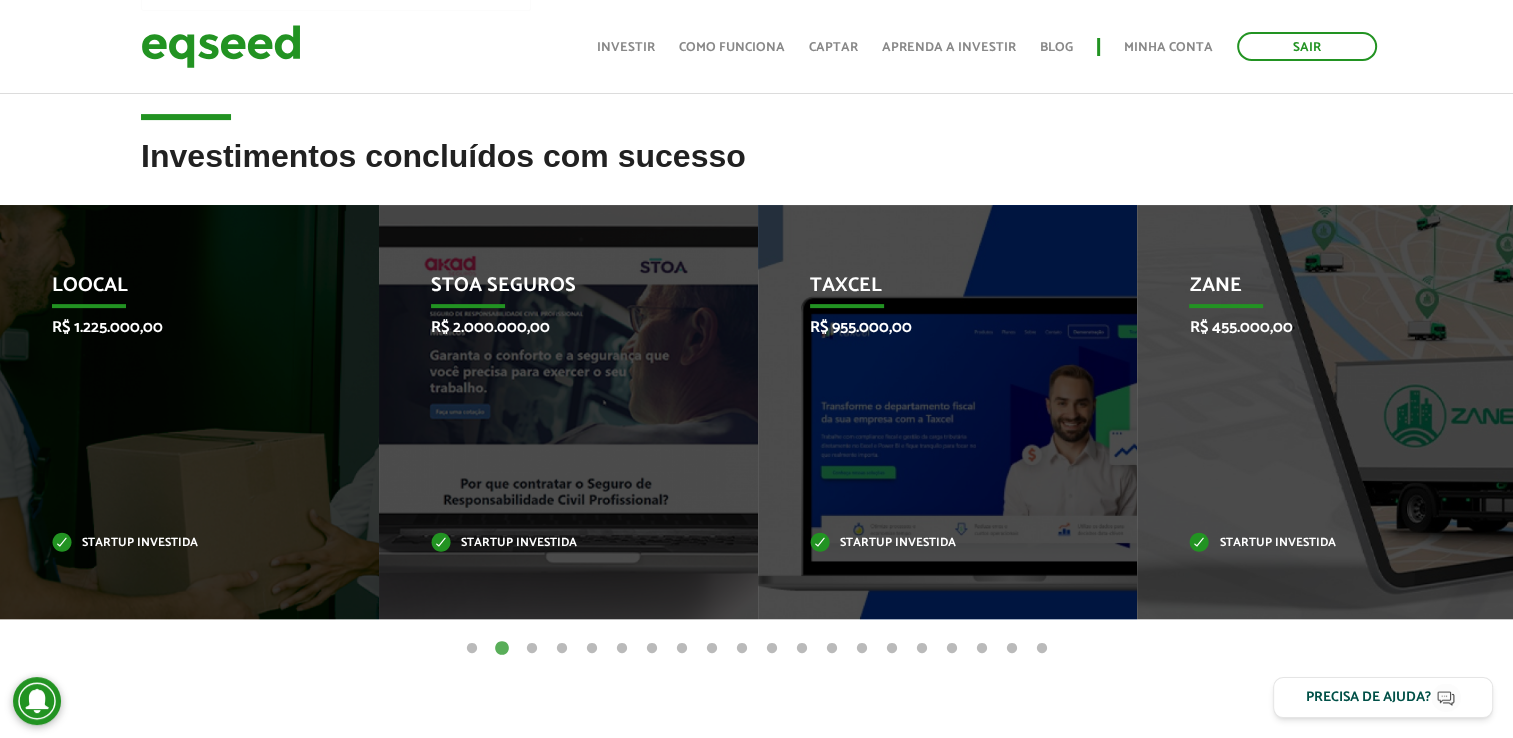 click on "3" at bounding box center (532, 649) 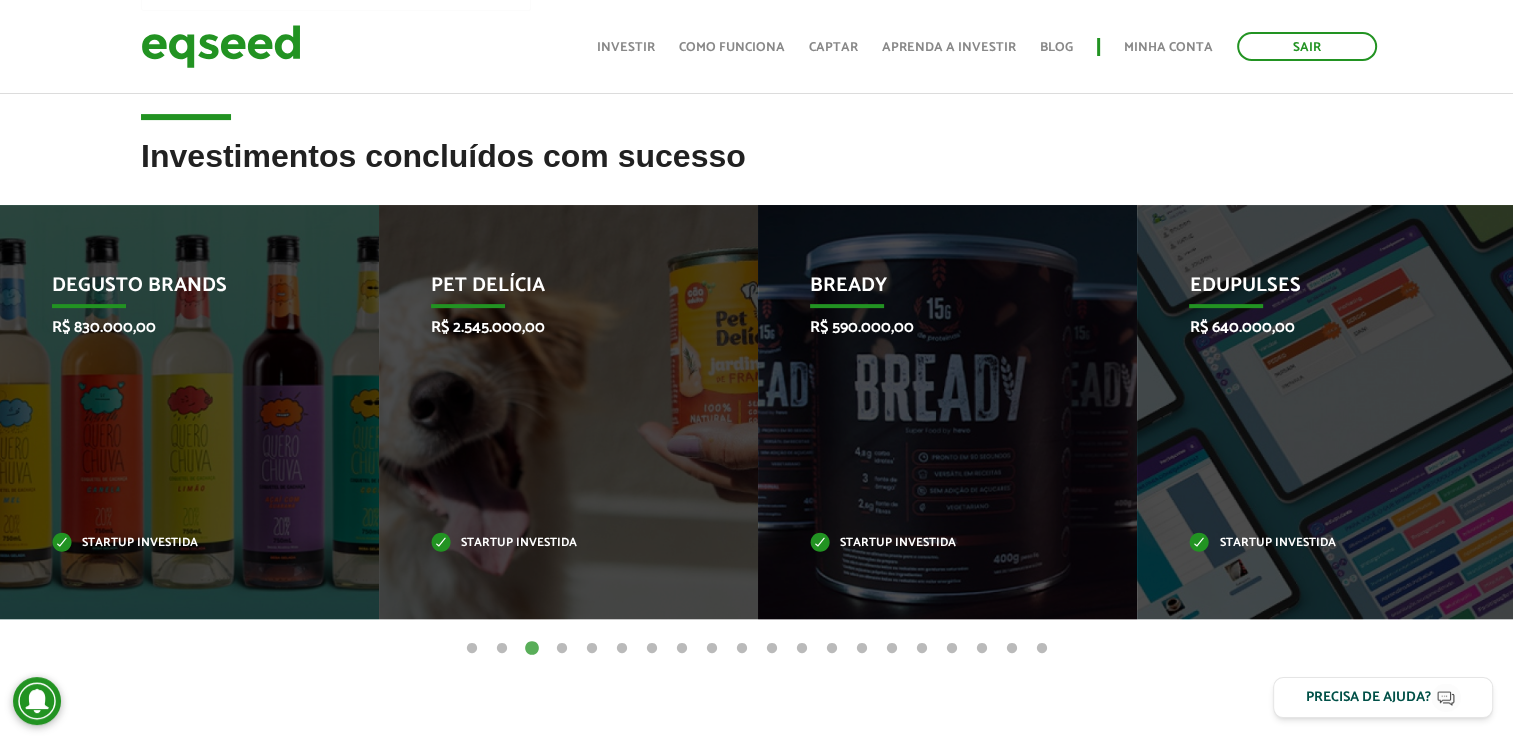 click on "4" at bounding box center (562, 649) 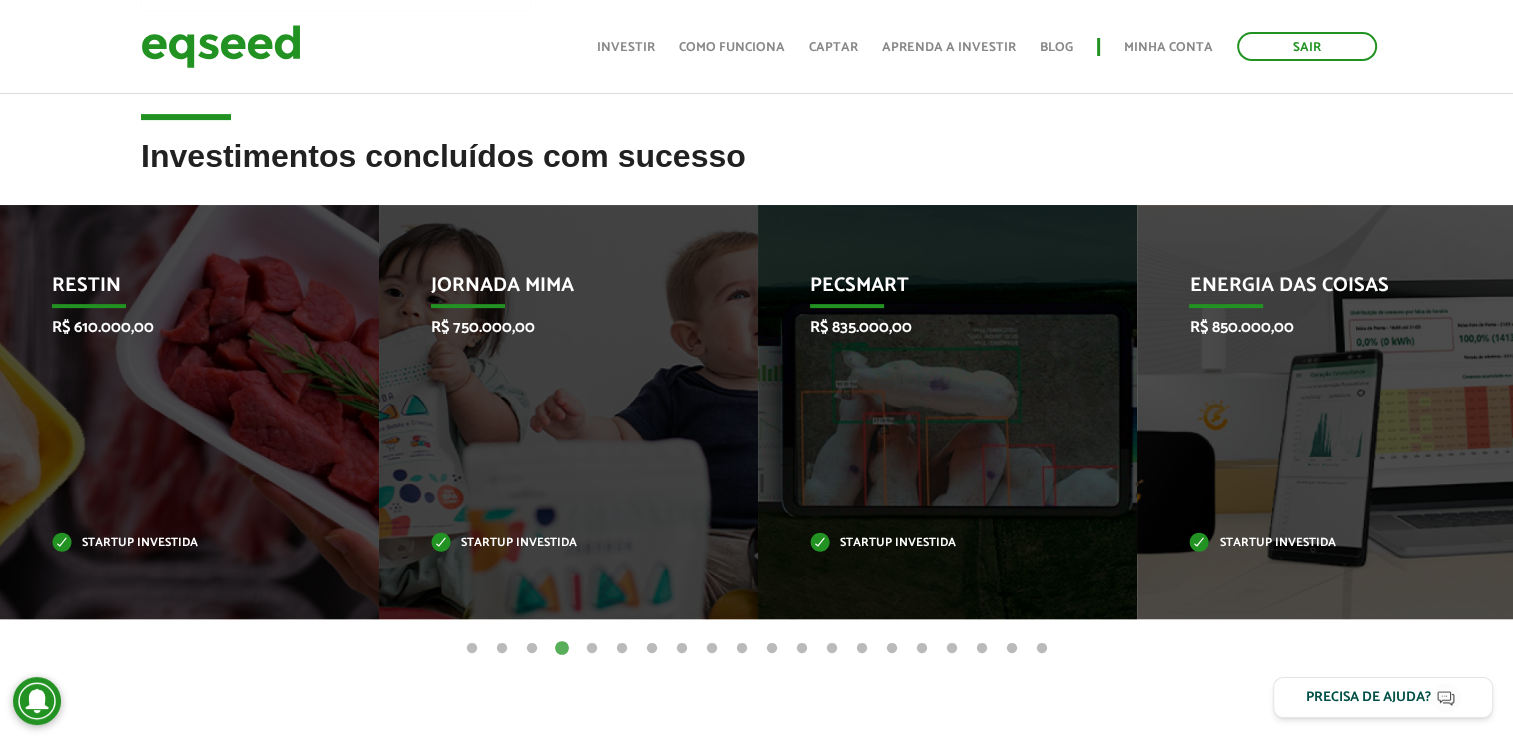 click on "5" at bounding box center (592, 649) 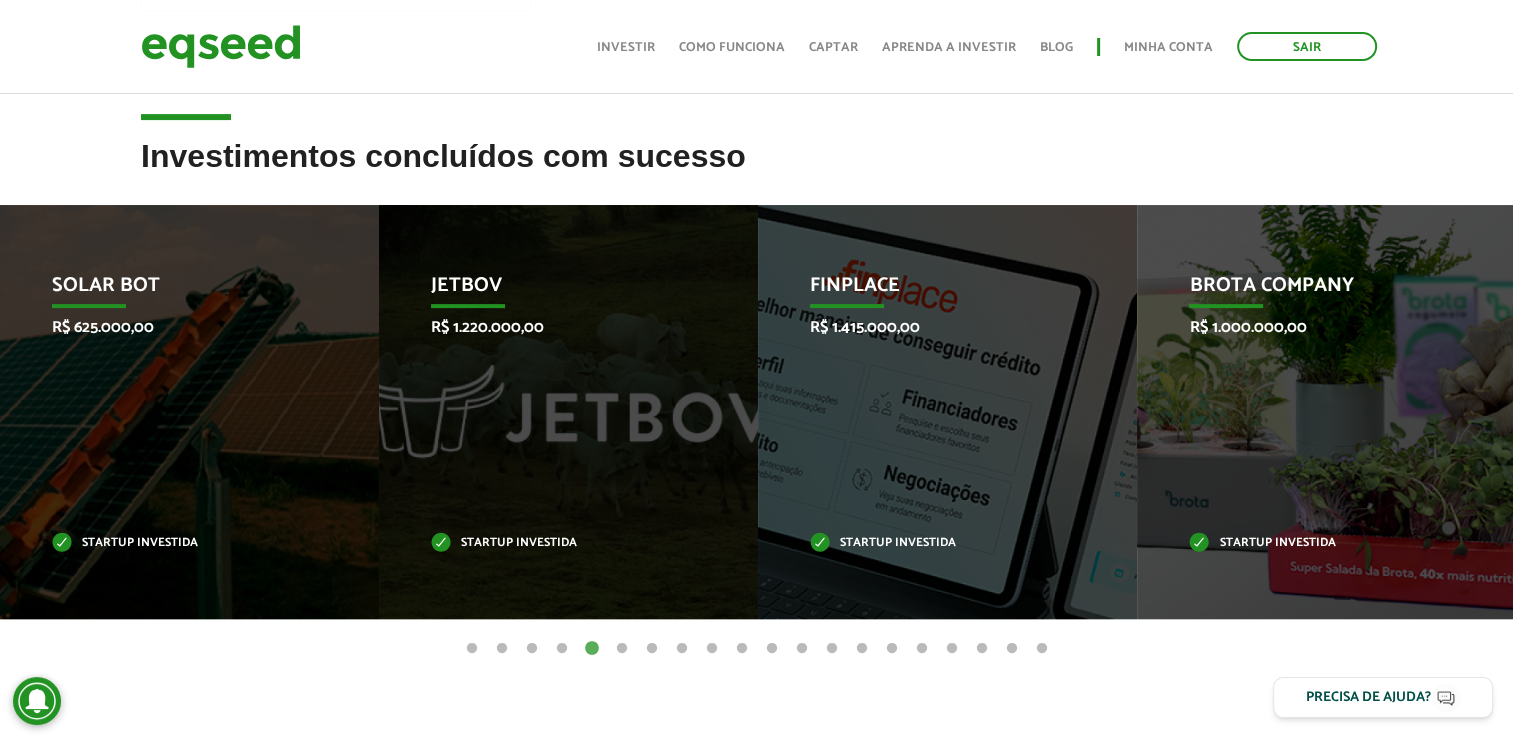 click on "6" at bounding box center (622, 649) 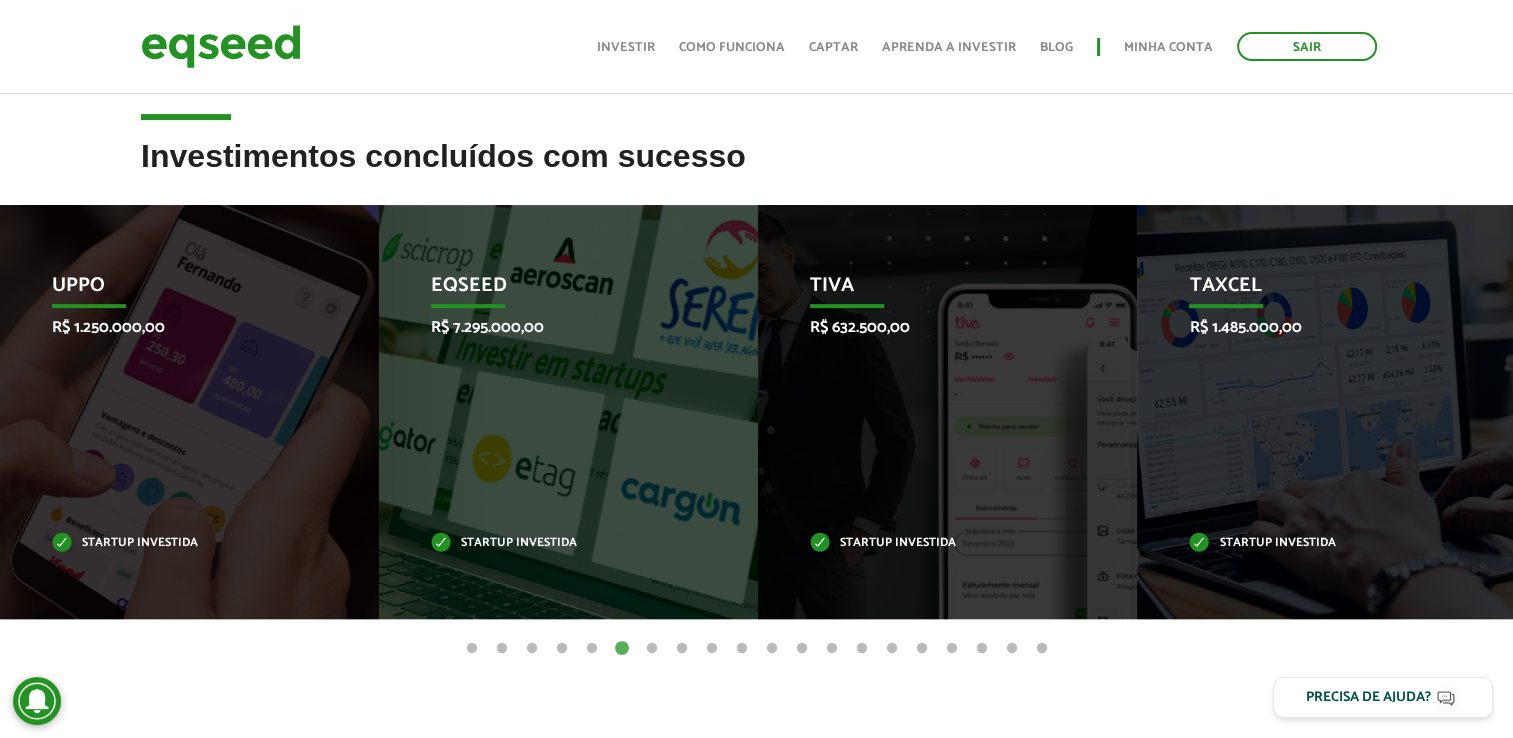 click on "7" at bounding box center (652, 649) 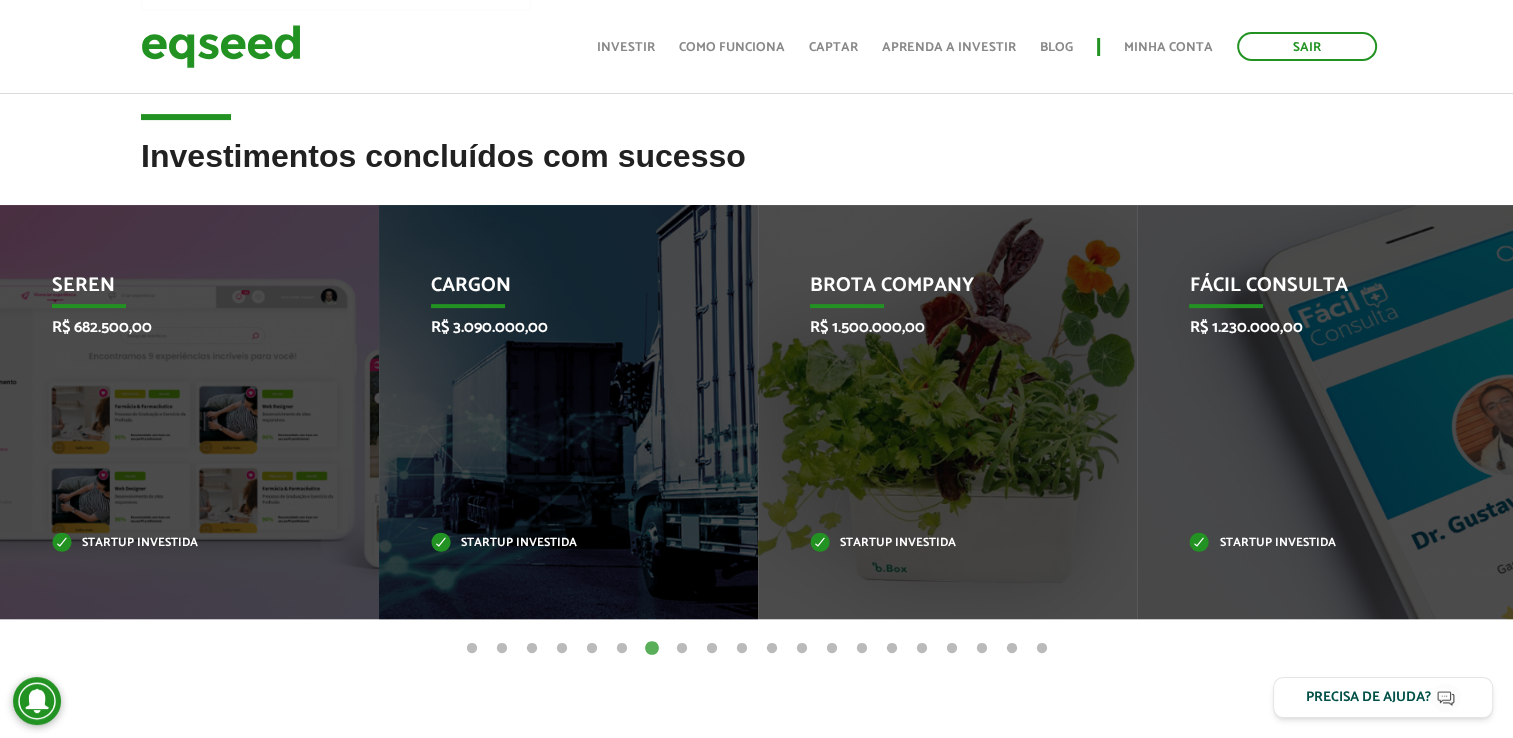 click on "8" at bounding box center [682, 649] 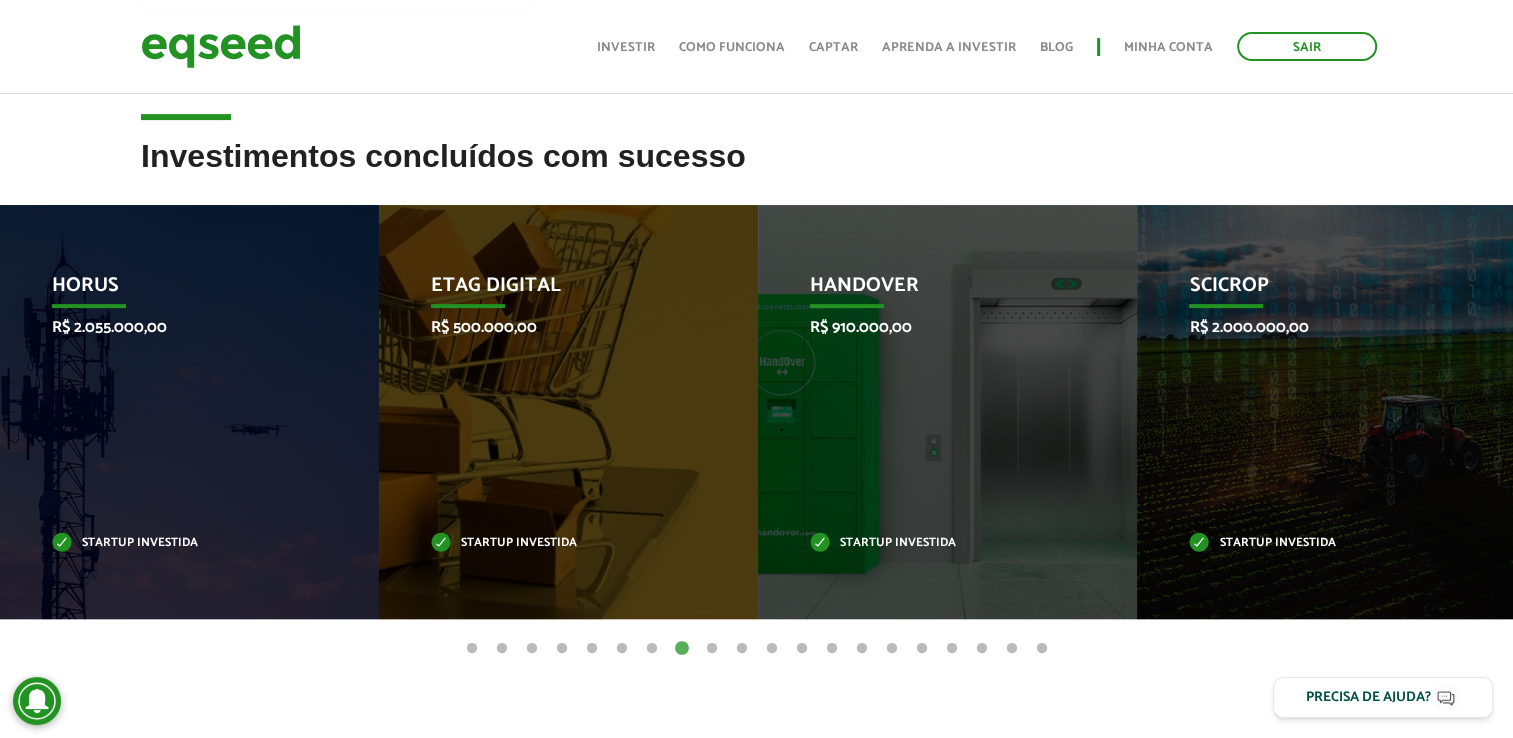 click on "9" at bounding box center (712, 649) 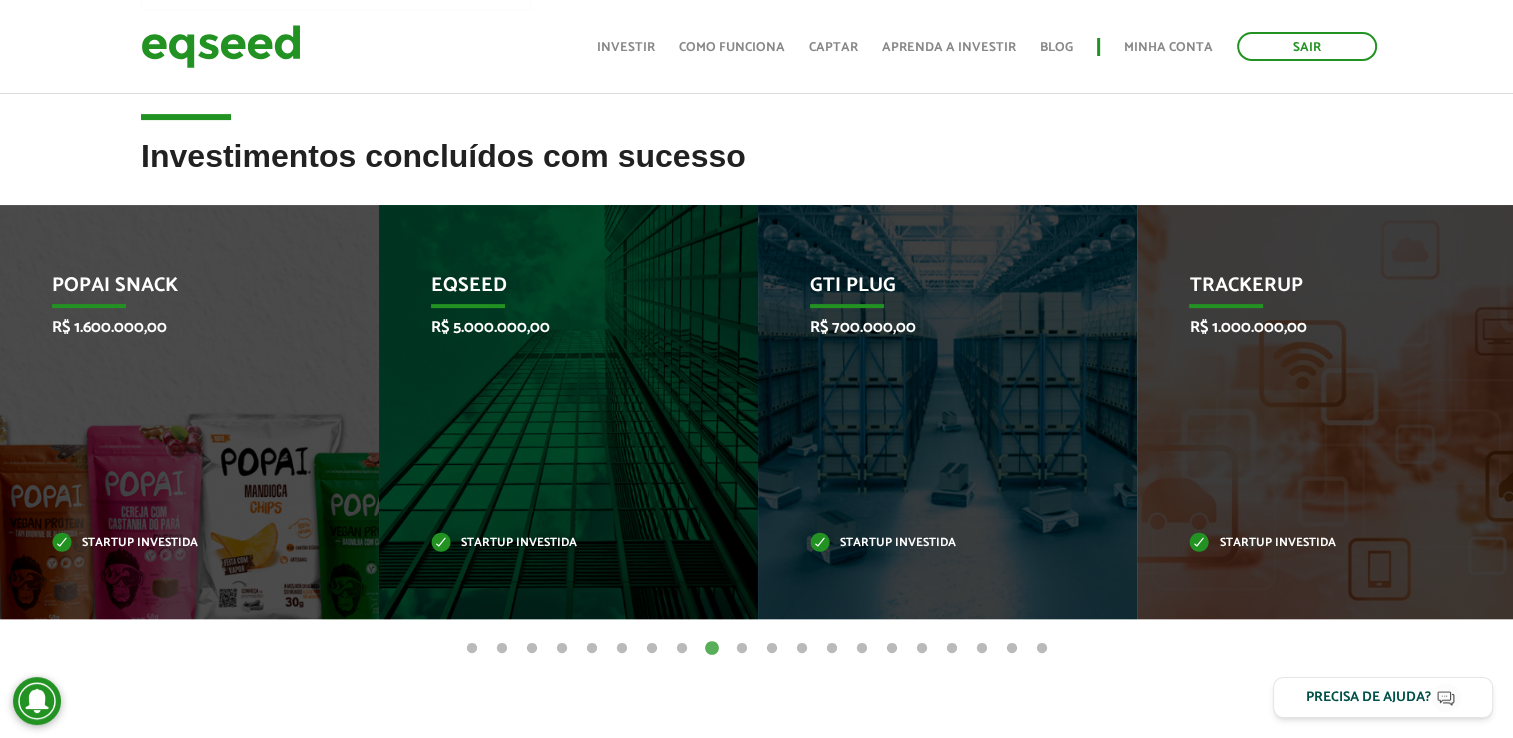 click on "10" at bounding box center (742, 649) 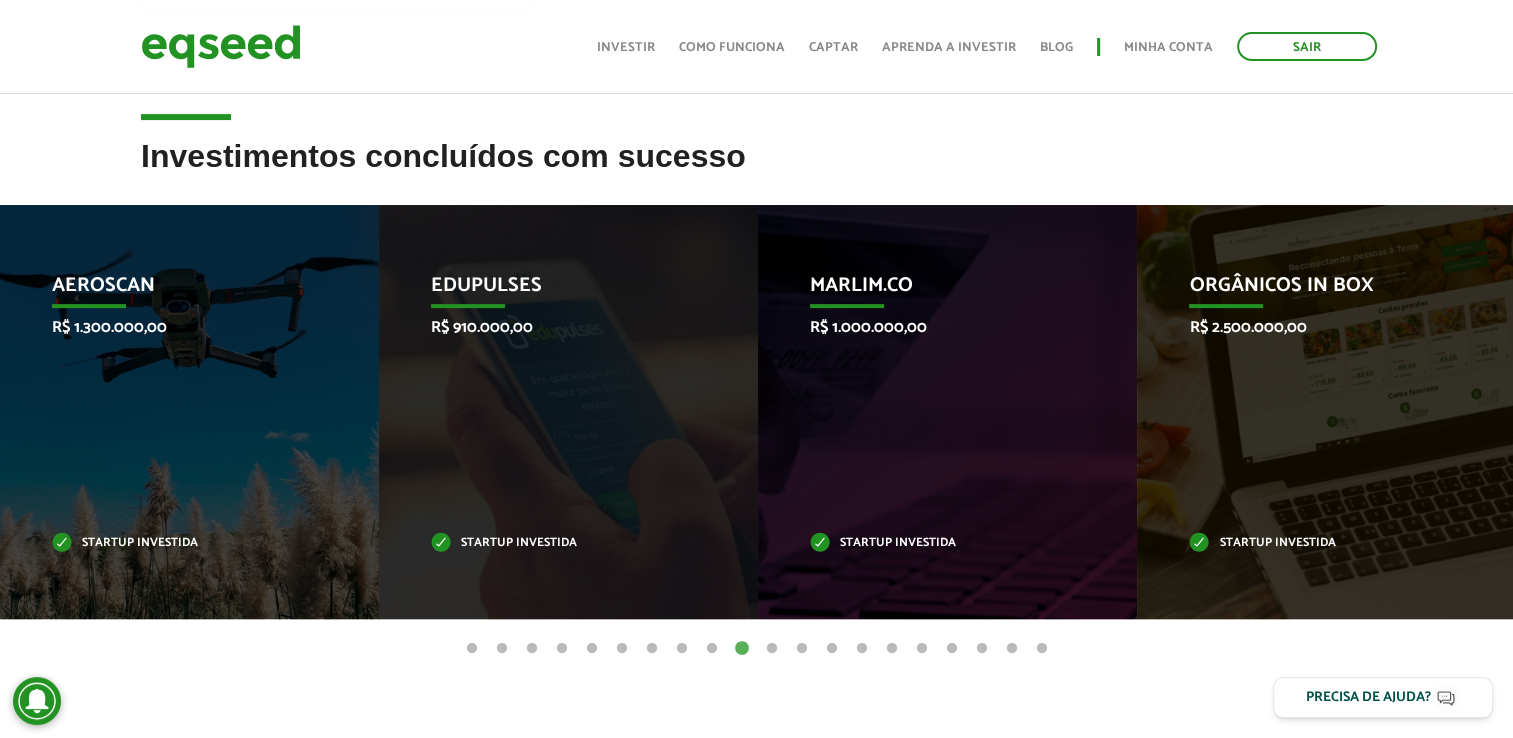 click on "11" at bounding box center (772, 649) 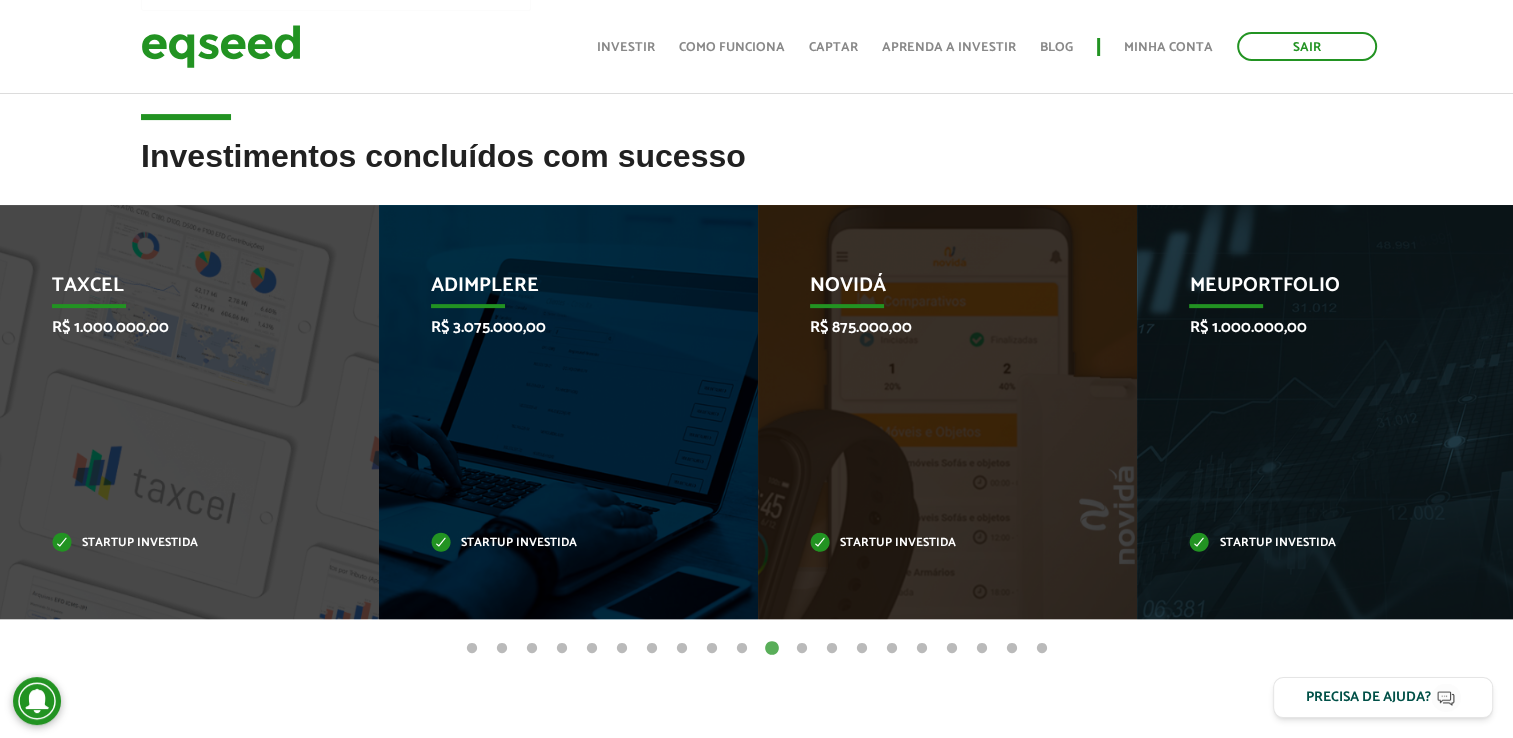 click on "12" at bounding box center (802, 649) 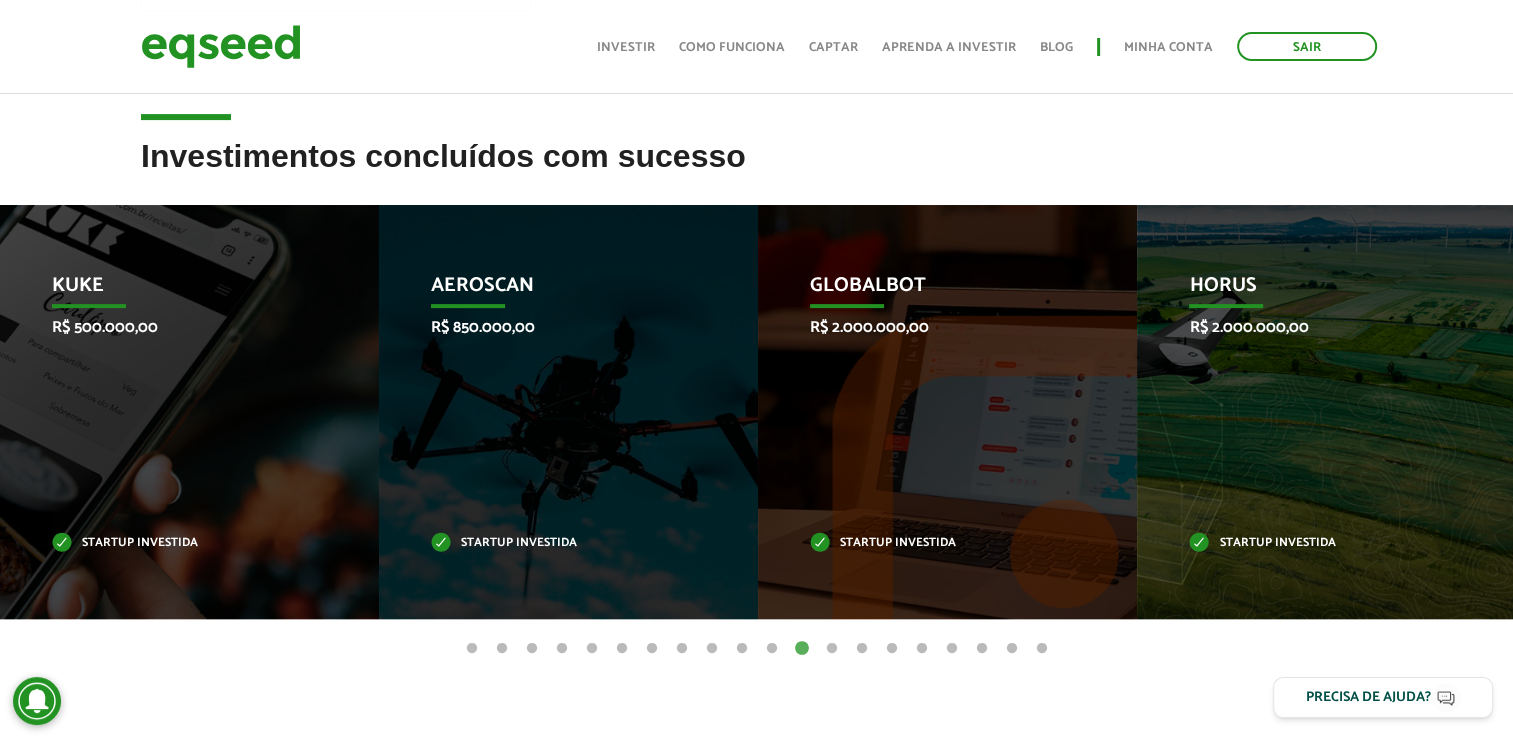 click on "13" at bounding box center [832, 649] 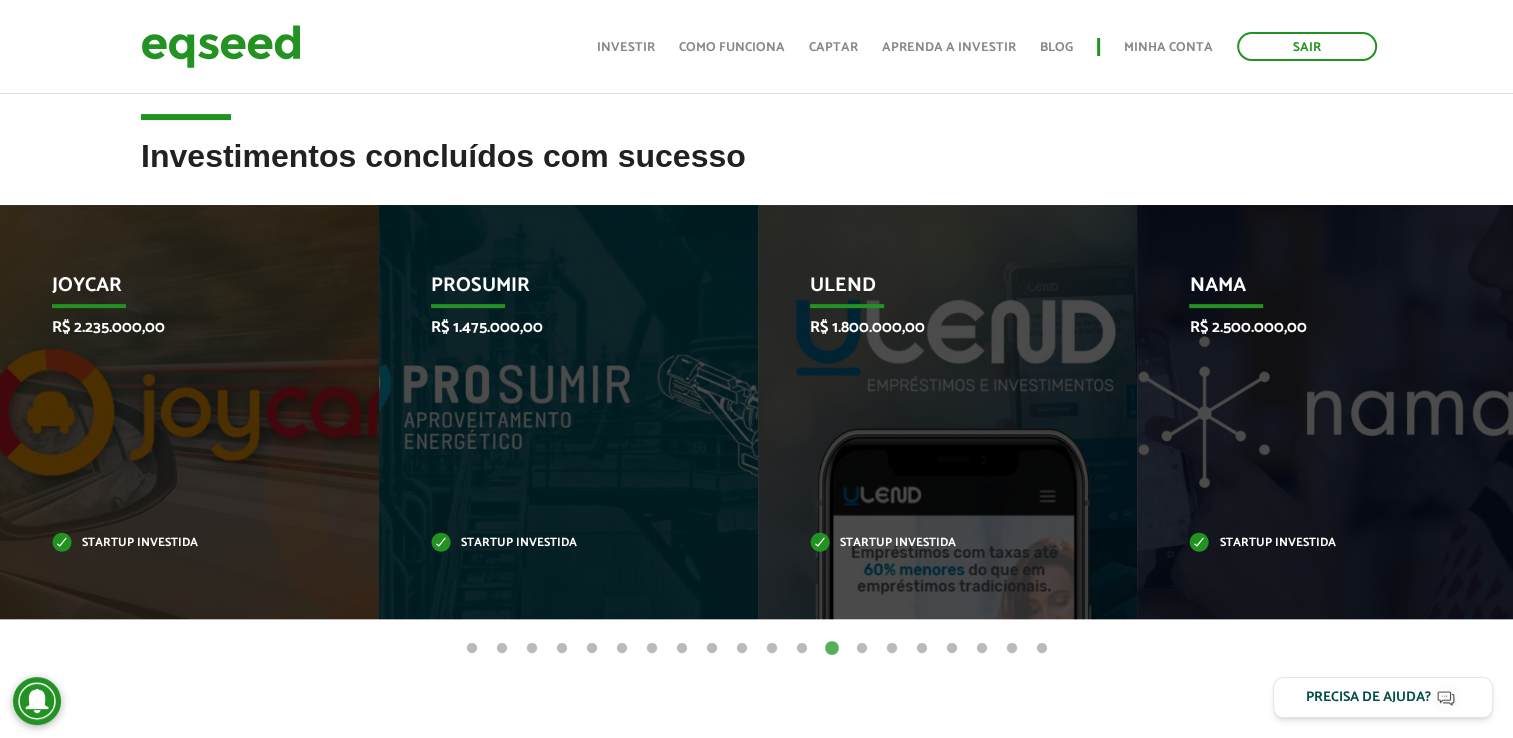 click on "14" at bounding box center [862, 649] 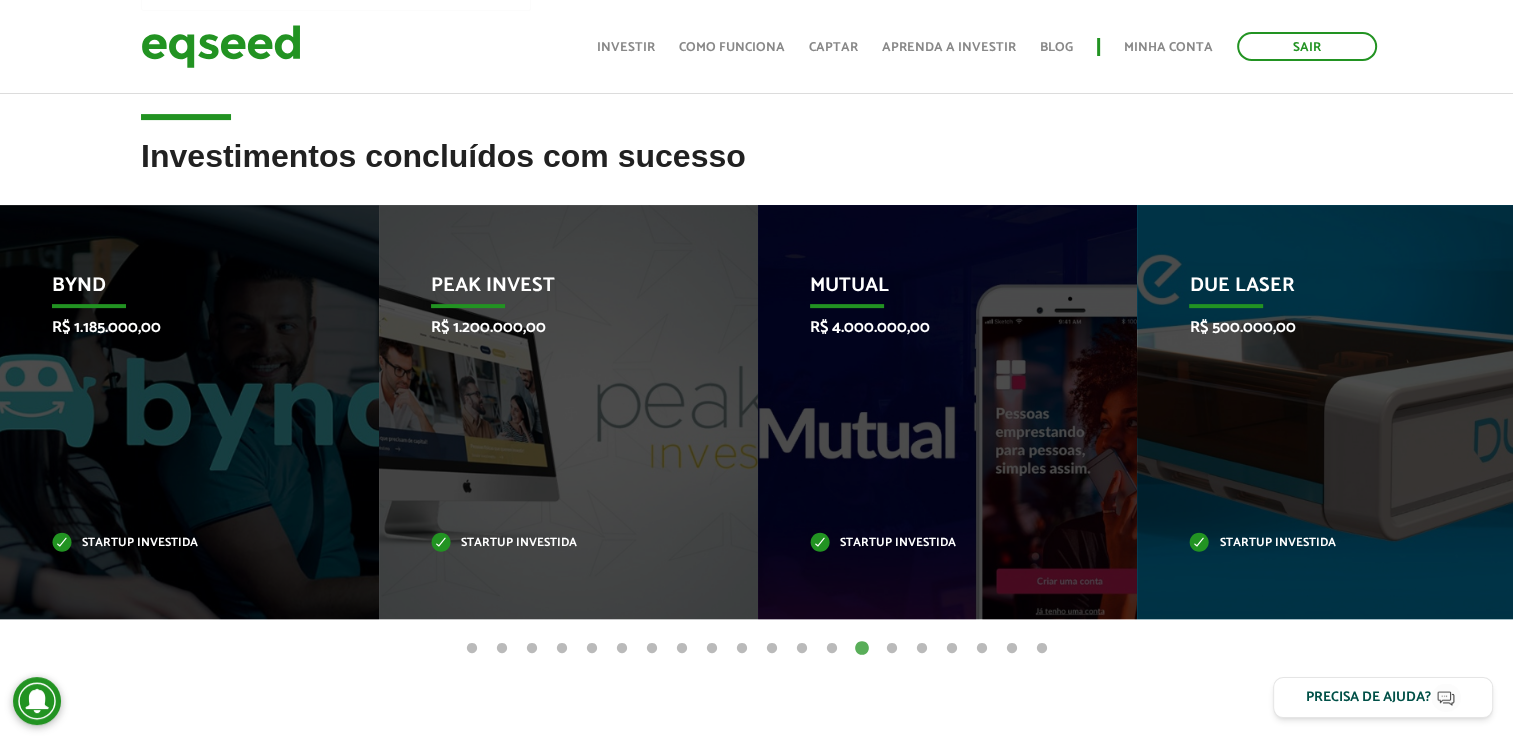 click on "15" at bounding box center (892, 649) 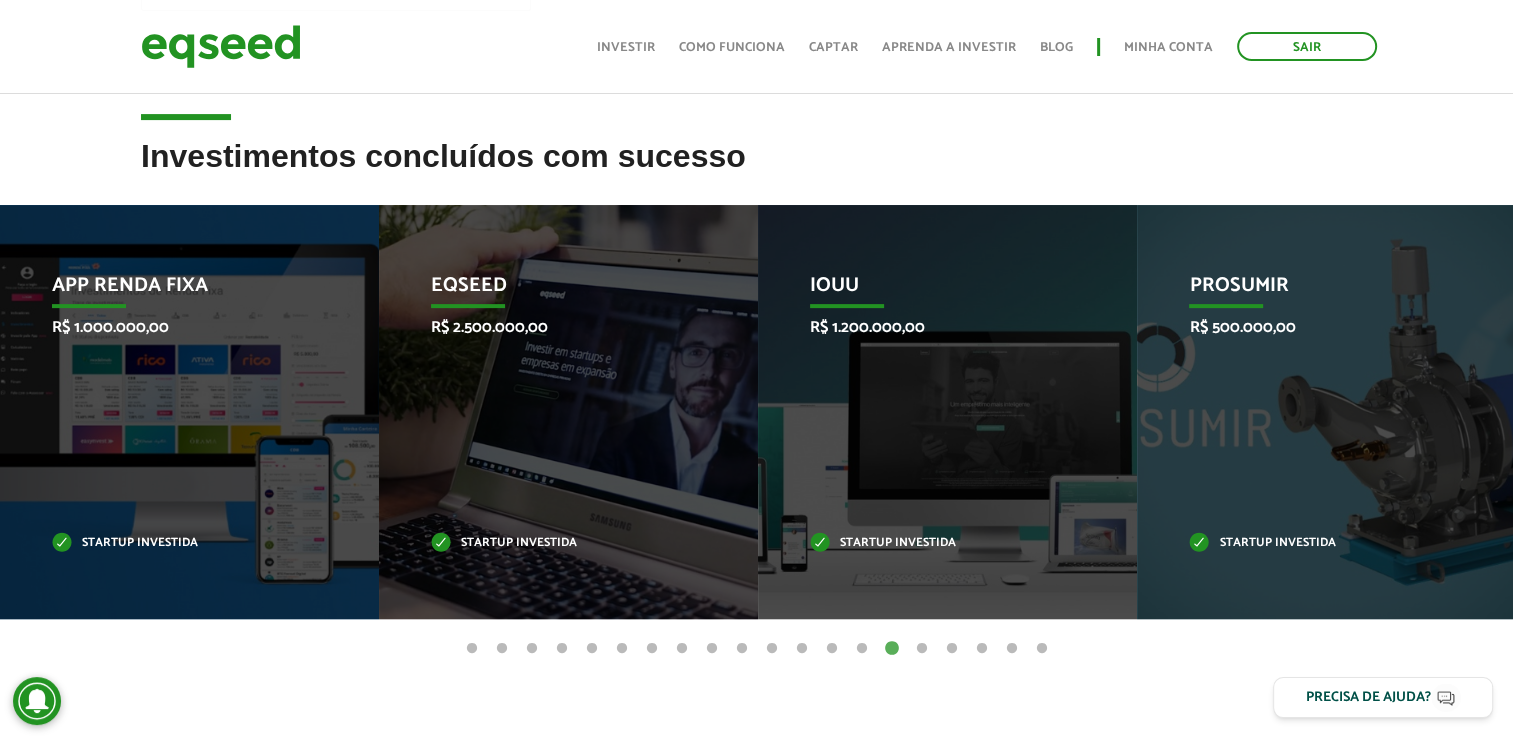 click on "16" at bounding box center [922, 649] 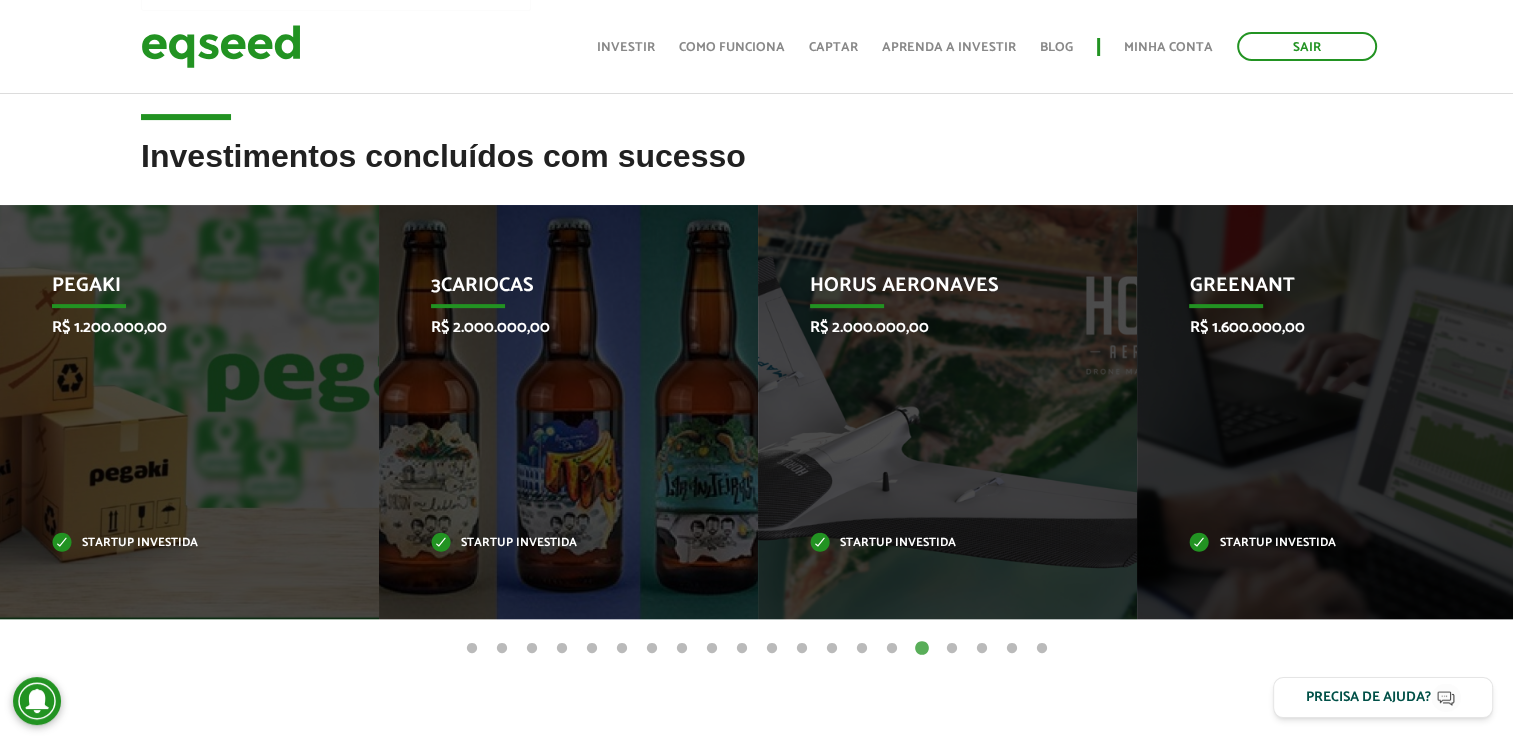 click on "17" at bounding box center [952, 649] 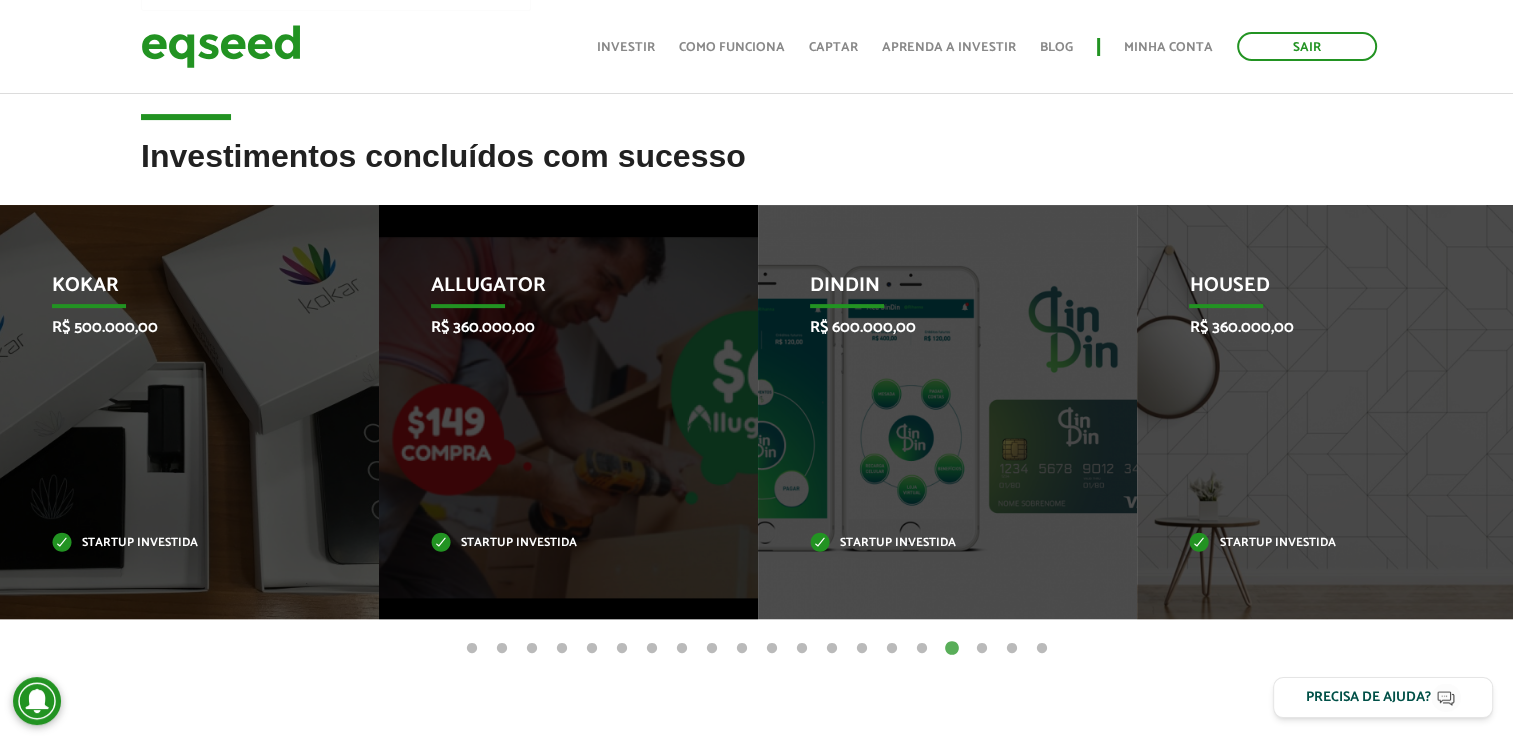 click on "18" at bounding box center [982, 649] 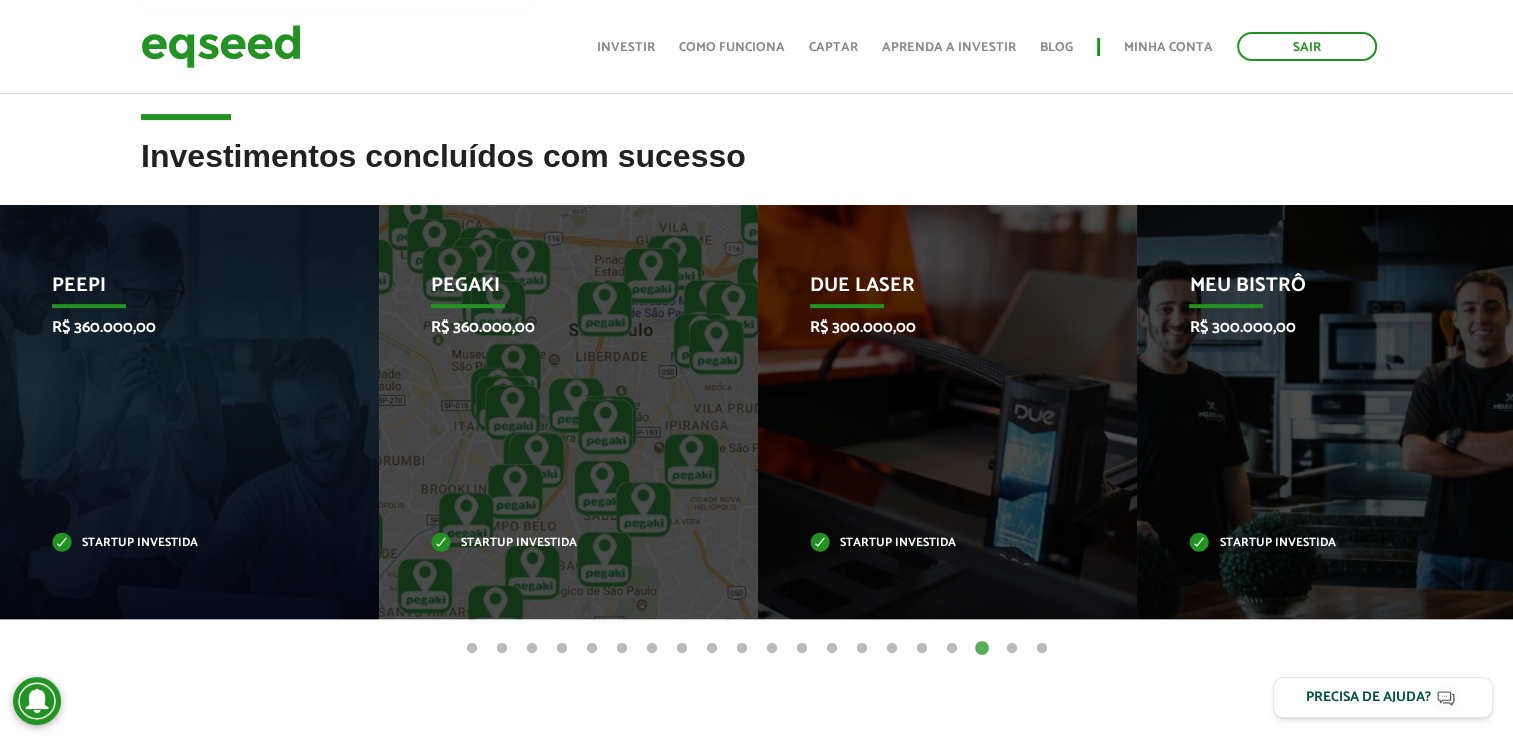 click on "19" at bounding box center (1012, 649) 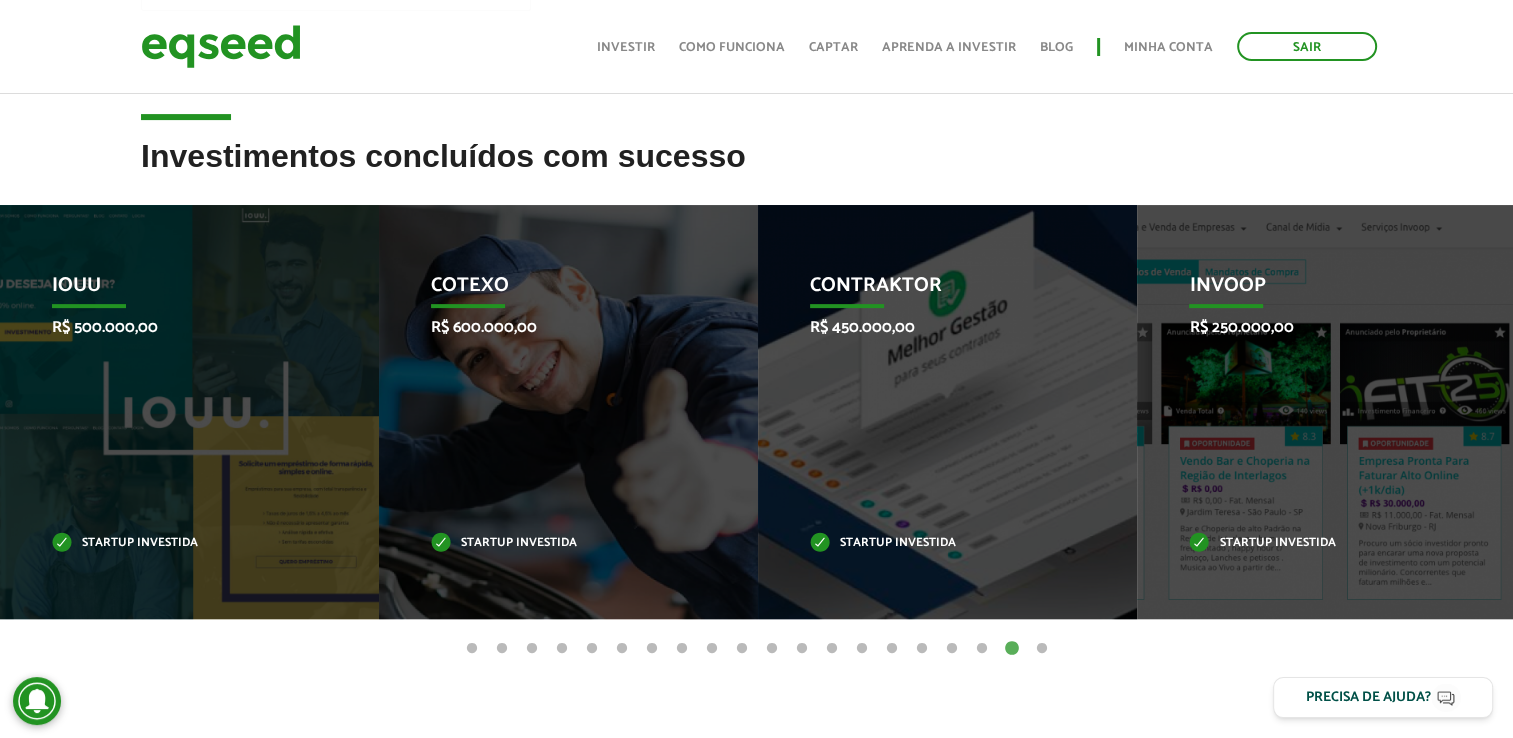 click on "20" at bounding box center [1042, 649] 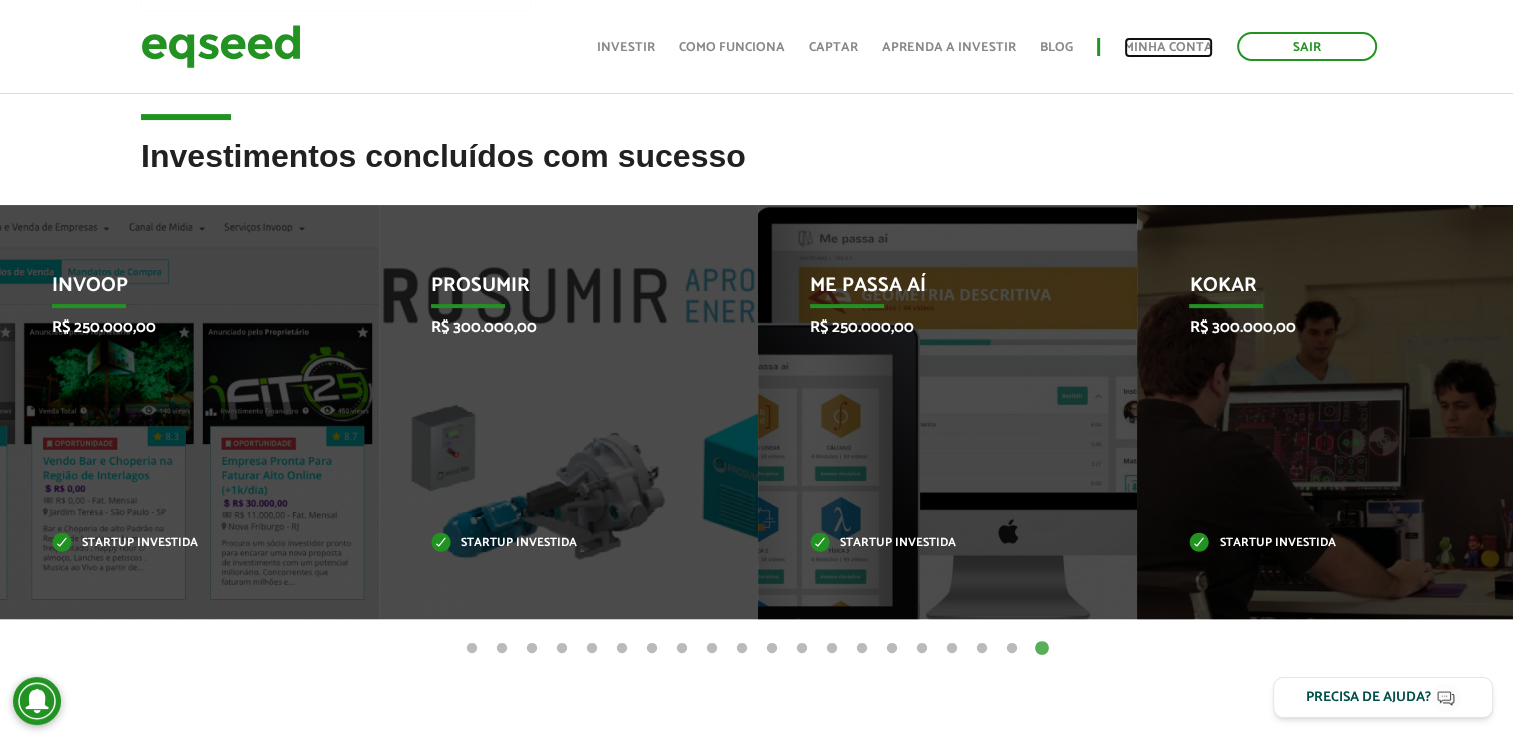 click on "Minha conta" at bounding box center [1168, 47] 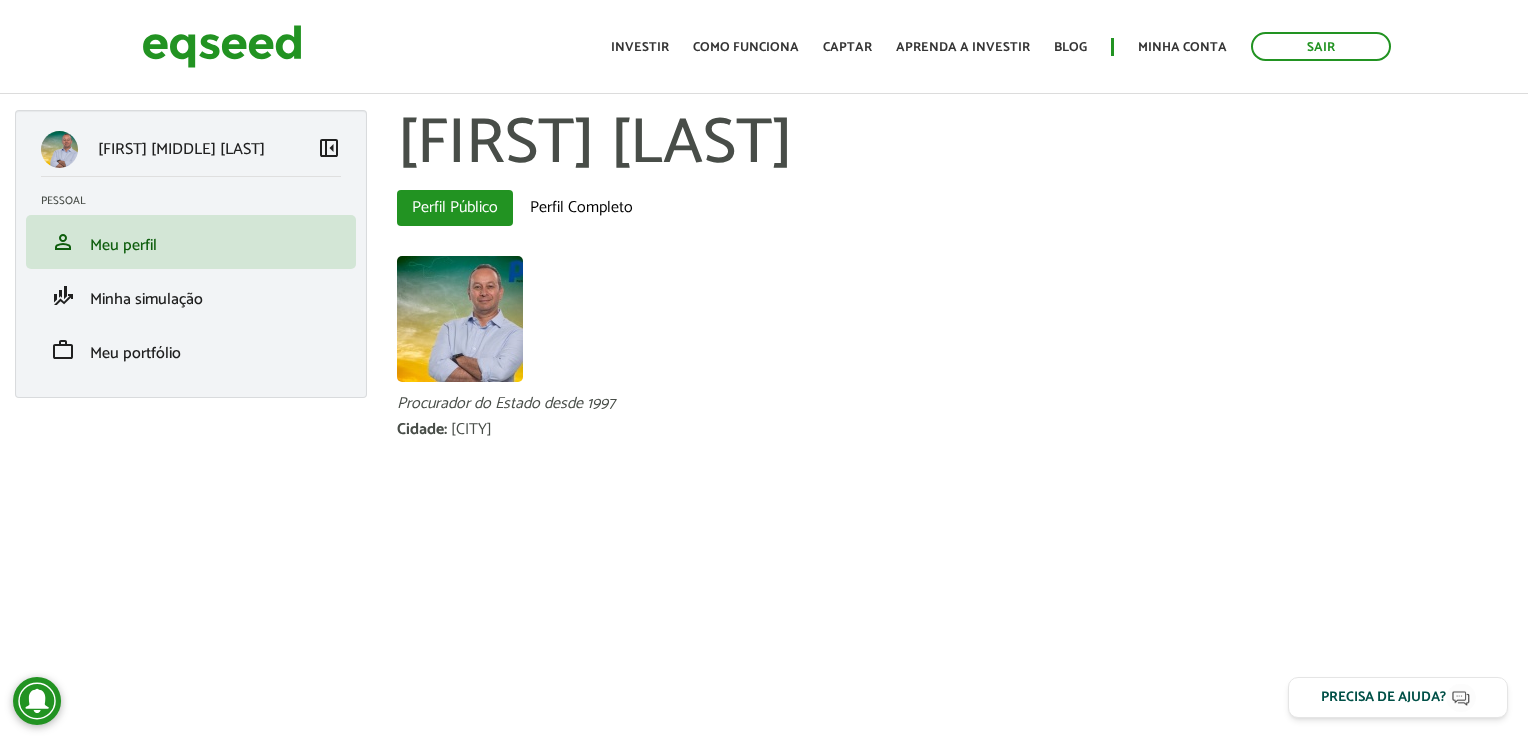scroll, scrollTop: 0, scrollLeft: 0, axis: both 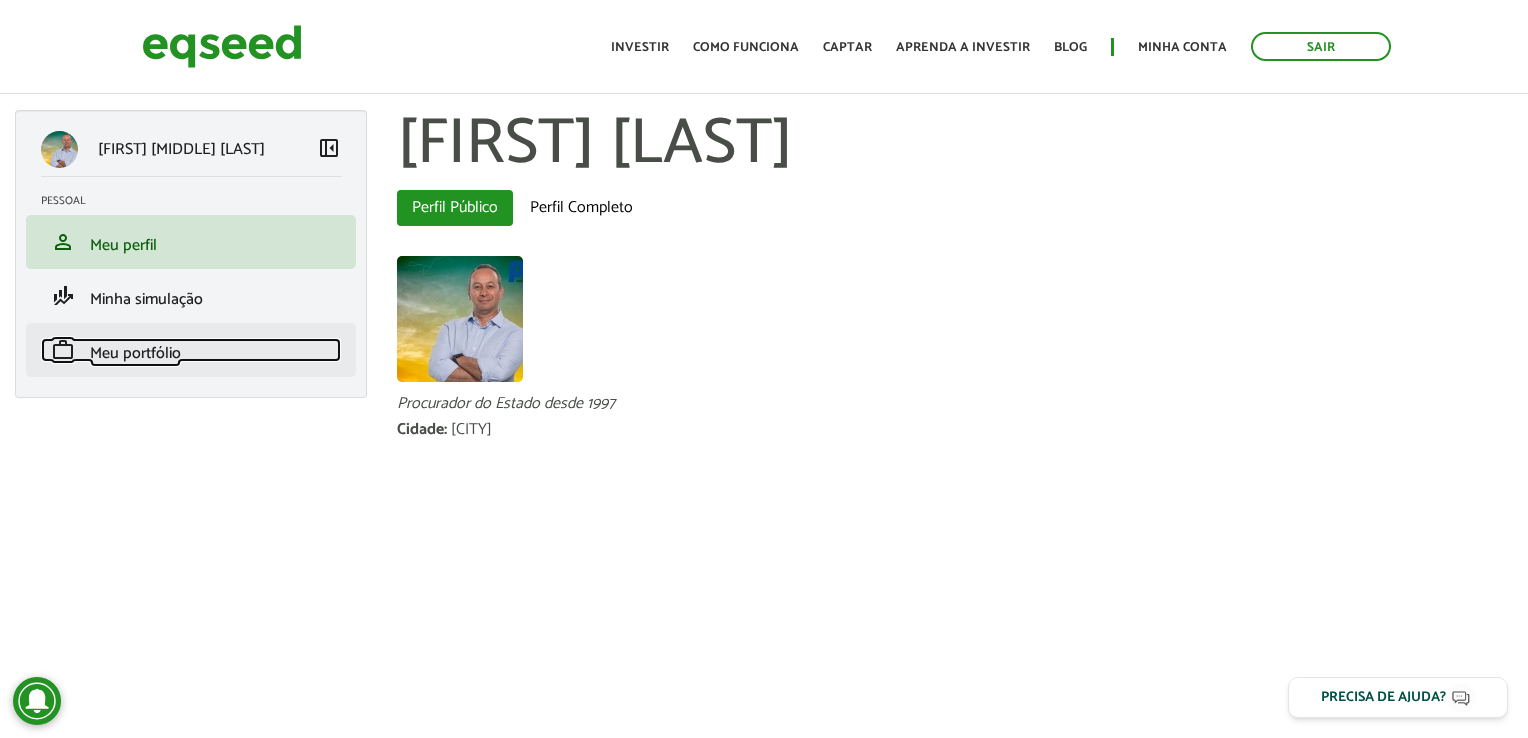 click on "Meu portfólio" at bounding box center [135, 353] 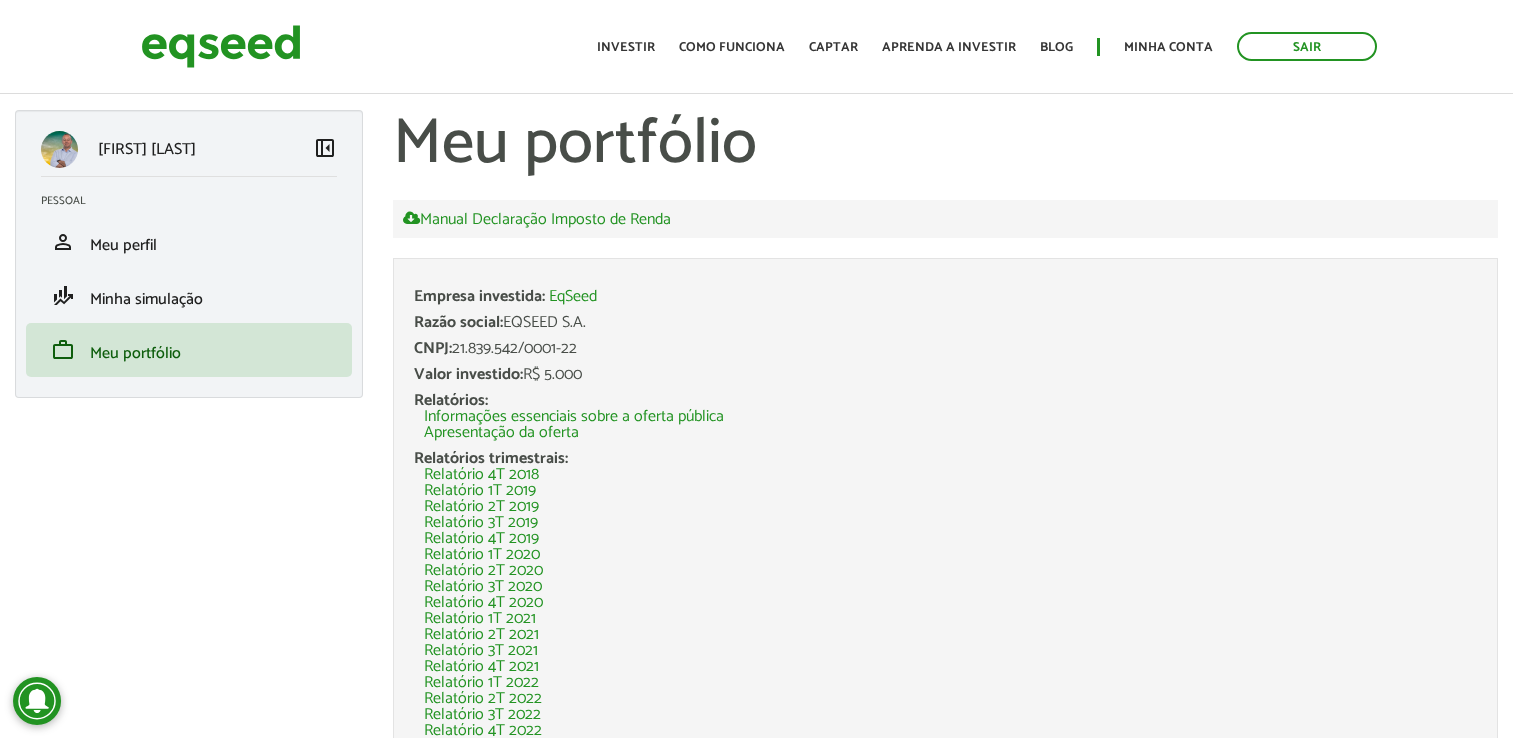 scroll, scrollTop: 0, scrollLeft: 0, axis: both 